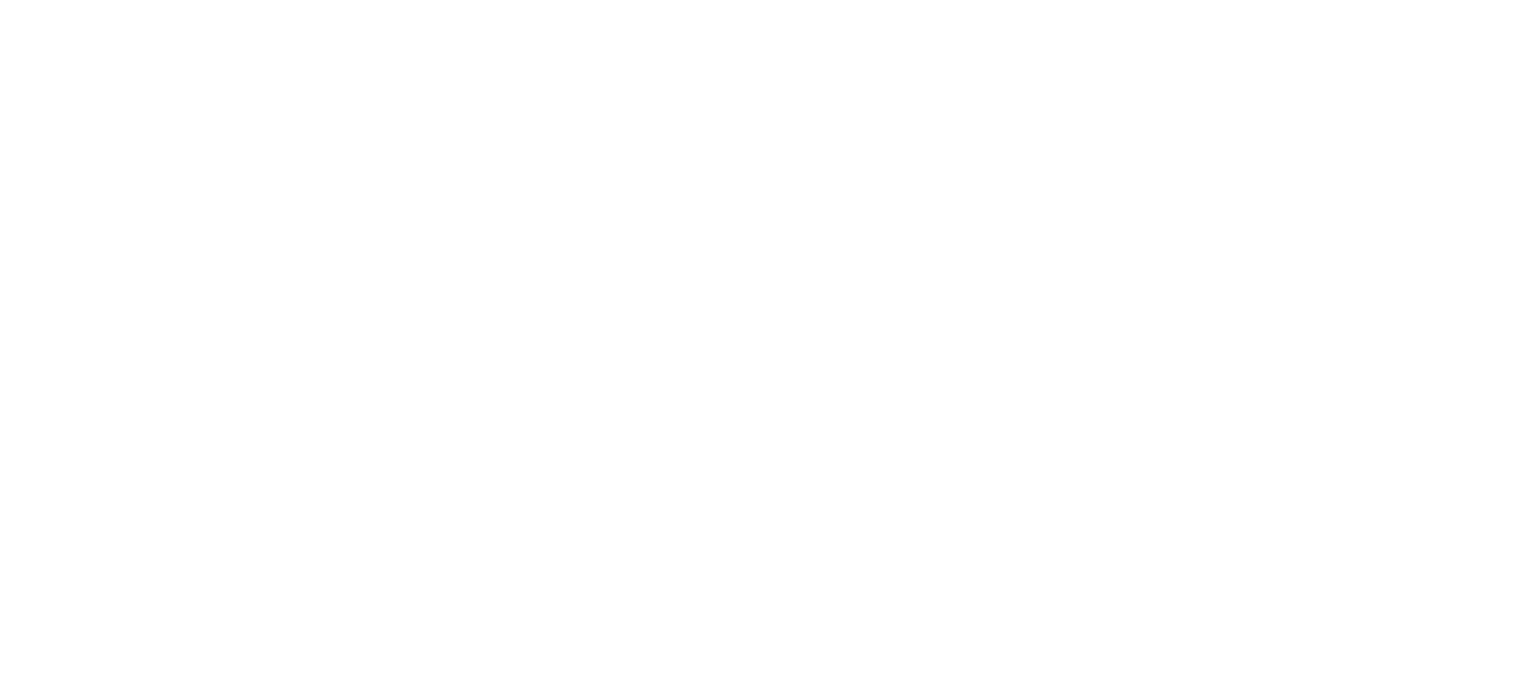 scroll, scrollTop: 0, scrollLeft: 0, axis: both 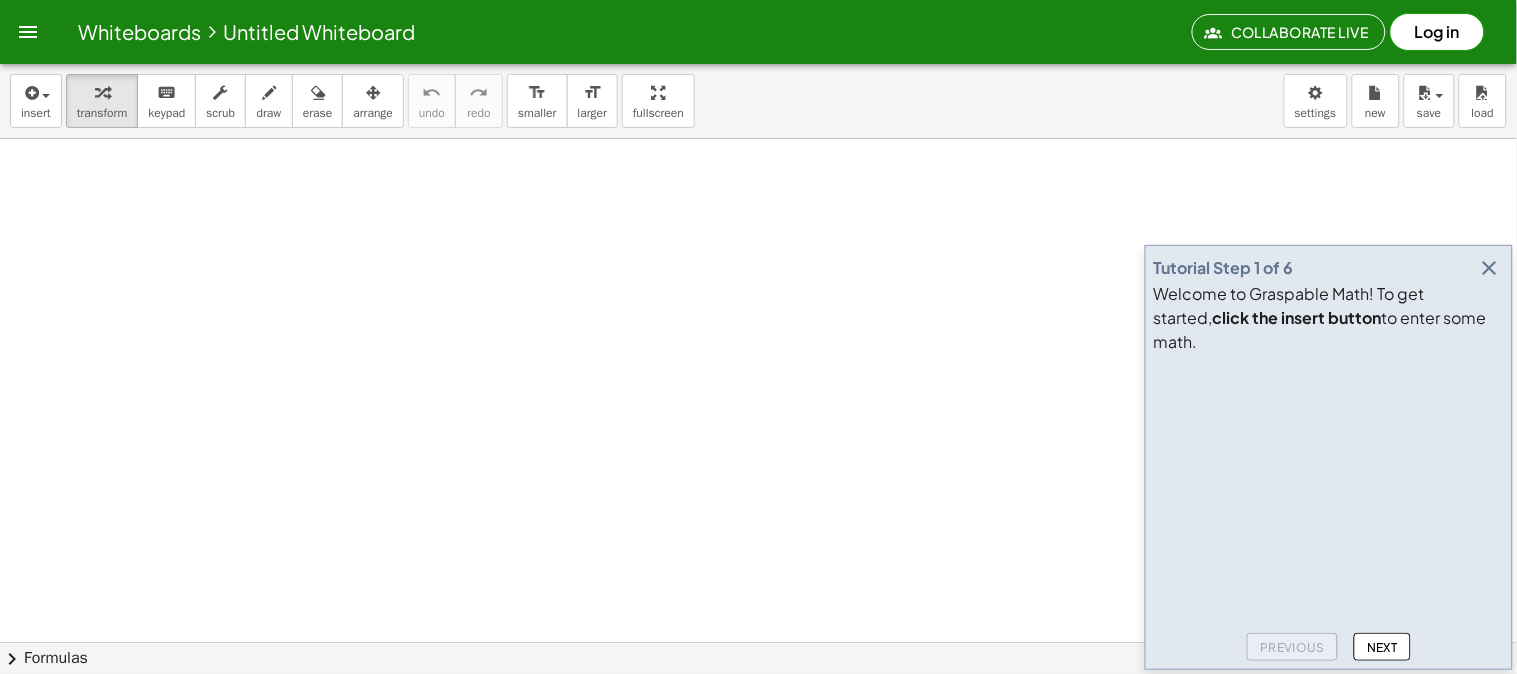 click at bounding box center (1490, 268) 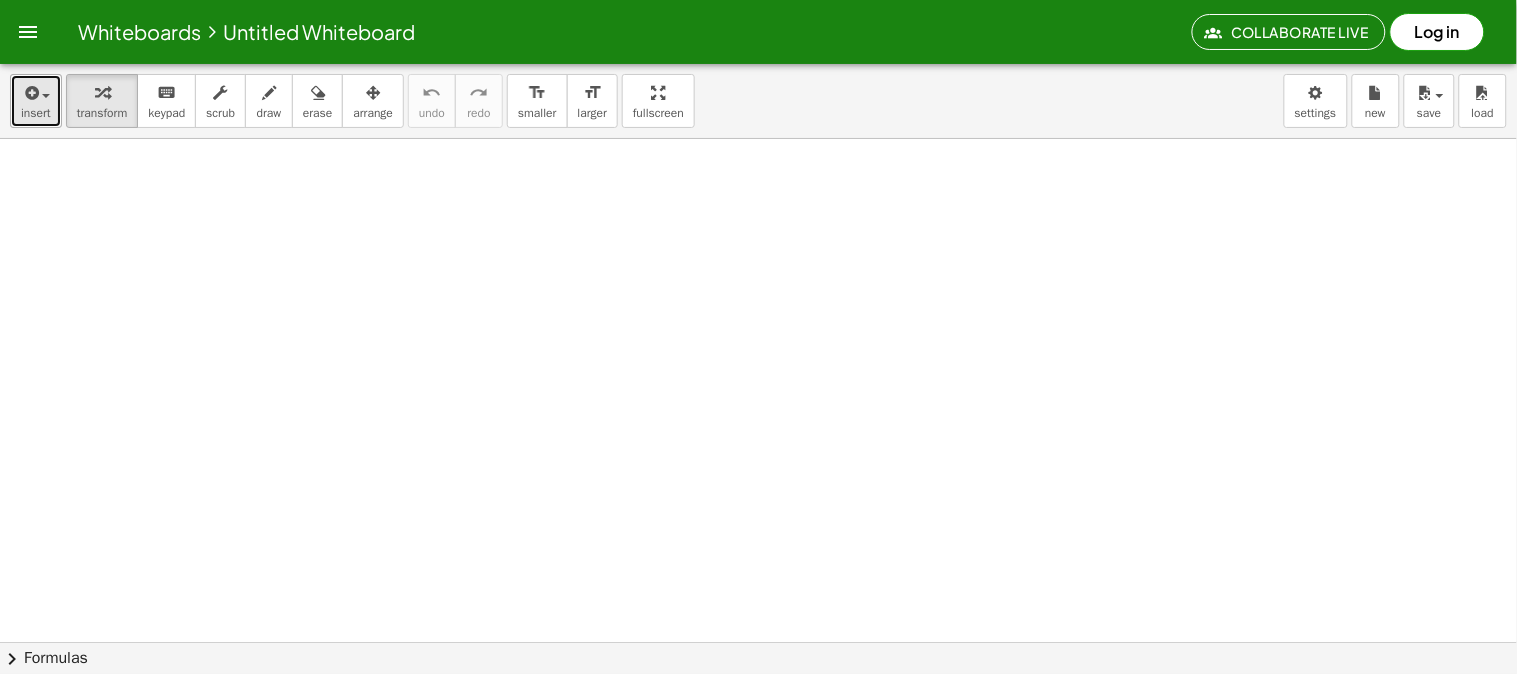 click on "insert" at bounding box center (36, 113) 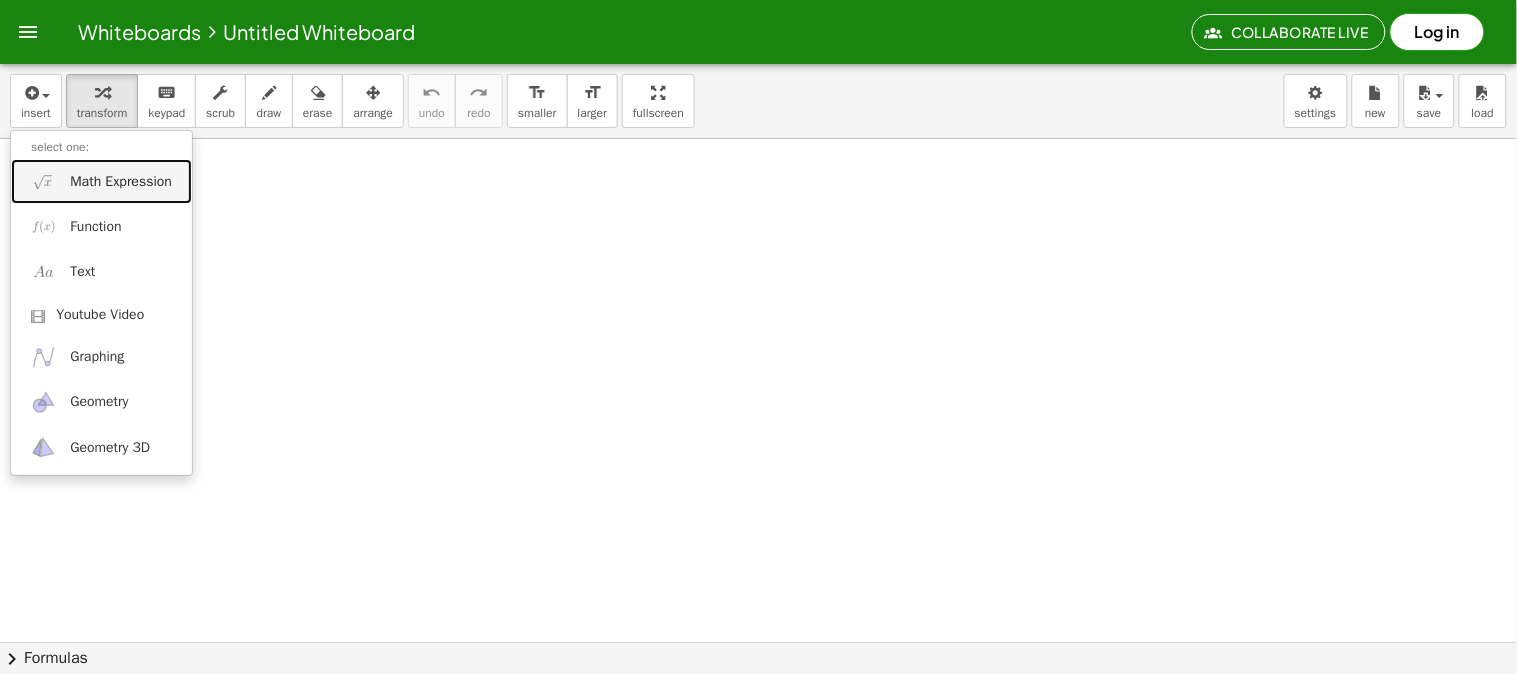 click on "Math Expression" at bounding box center [121, 182] 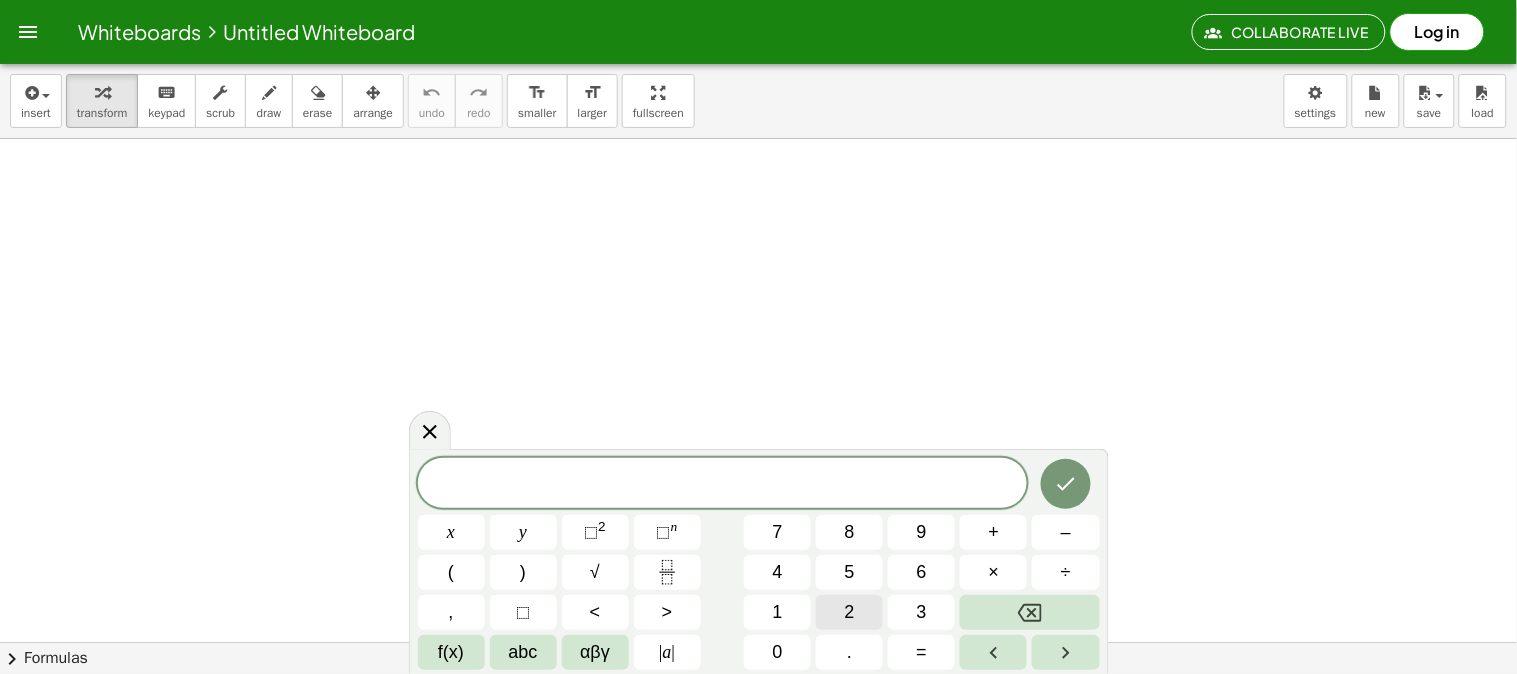 click on "2" at bounding box center (850, 612) 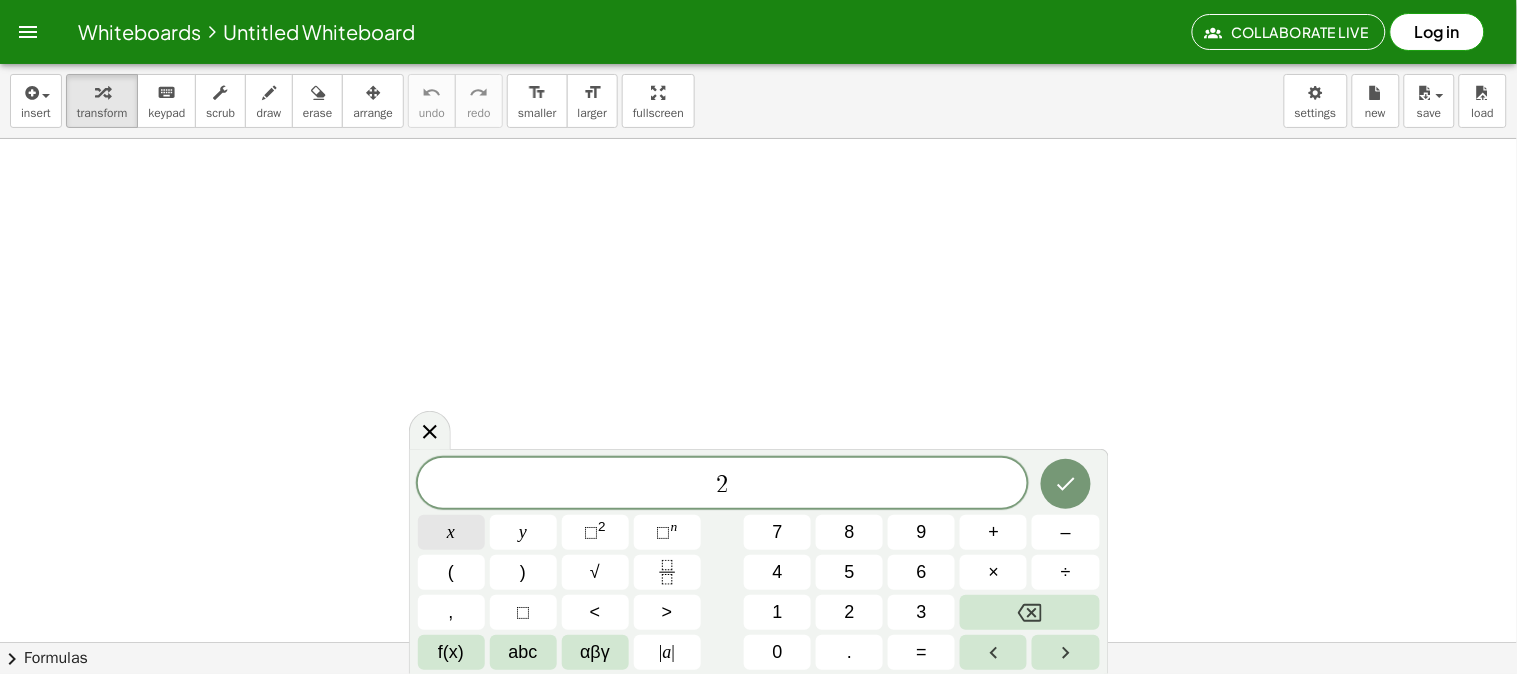 click on "x" at bounding box center (451, 532) 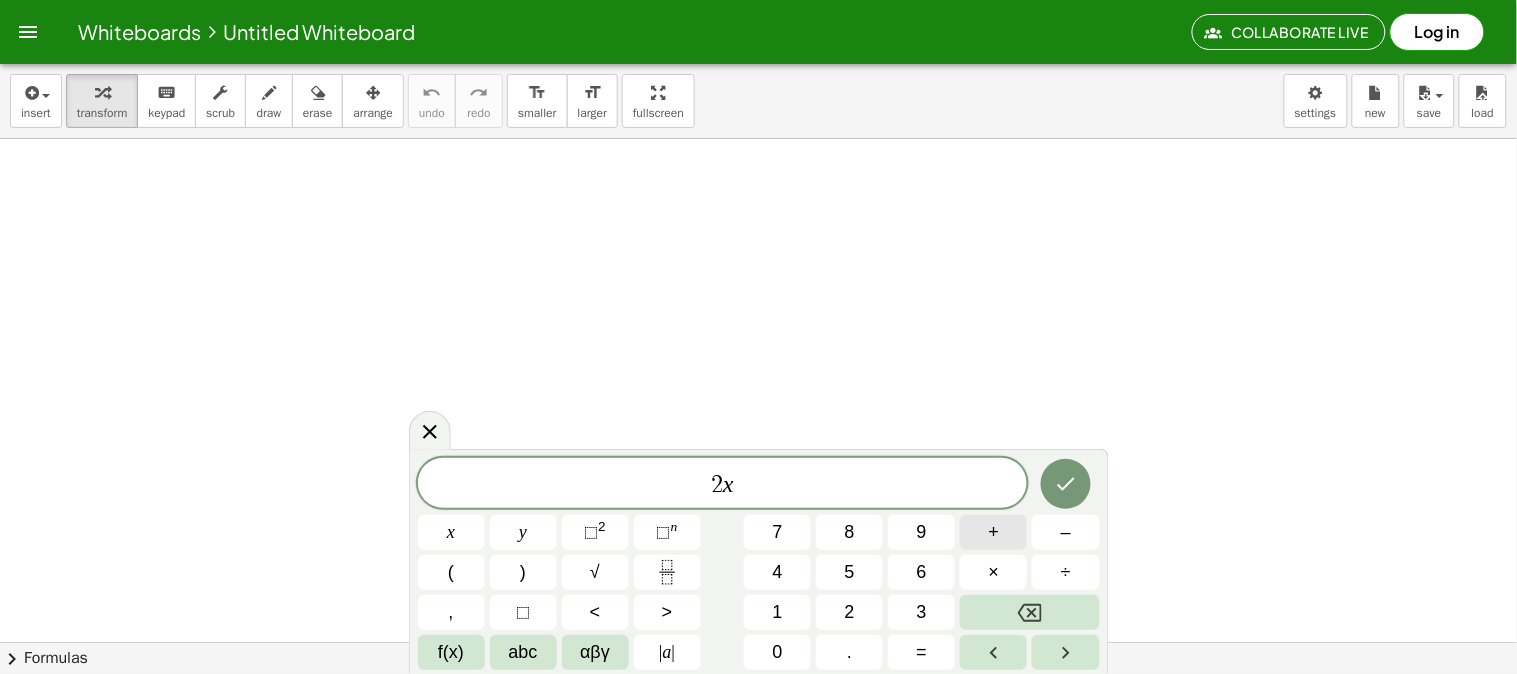 click on "+" at bounding box center (994, 532) 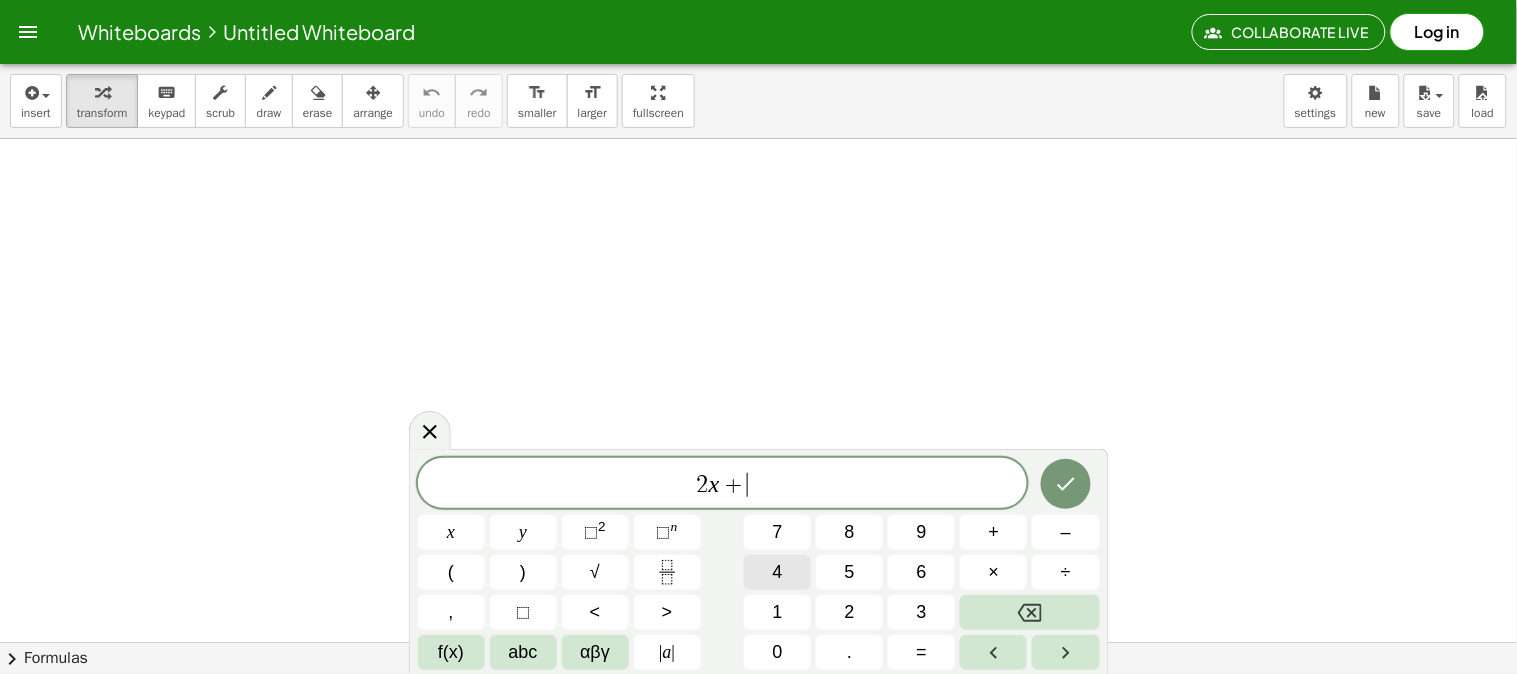 click on "4" at bounding box center (778, 572) 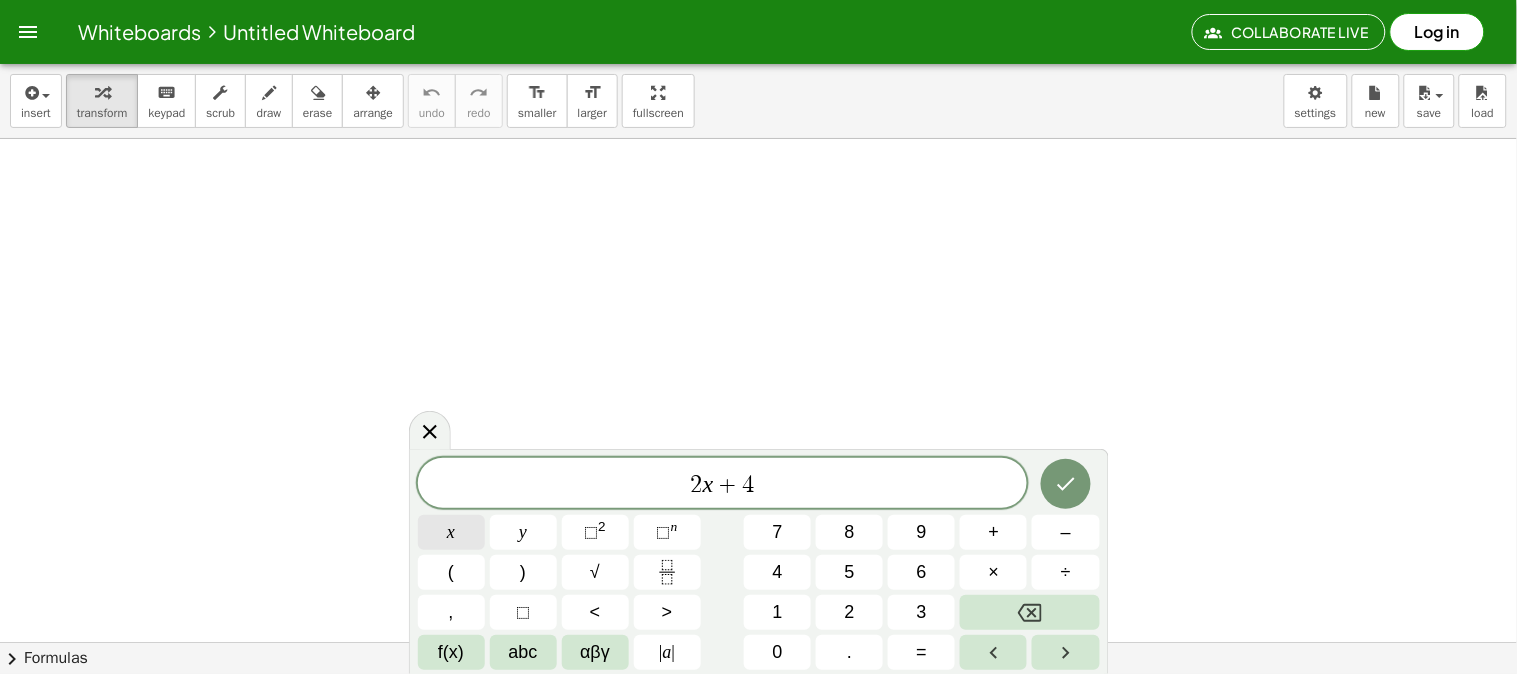 click on "x" at bounding box center (451, 532) 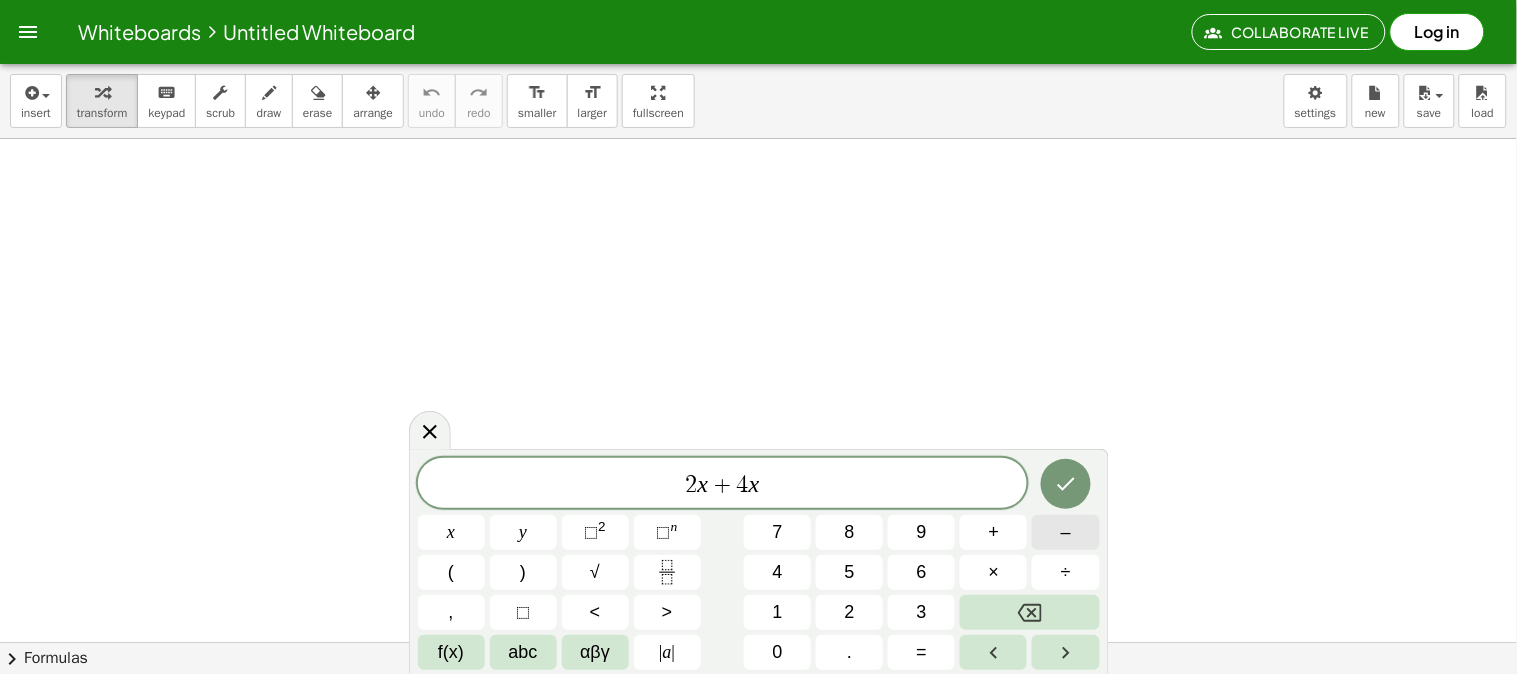 click on "–" at bounding box center [1065, 532] 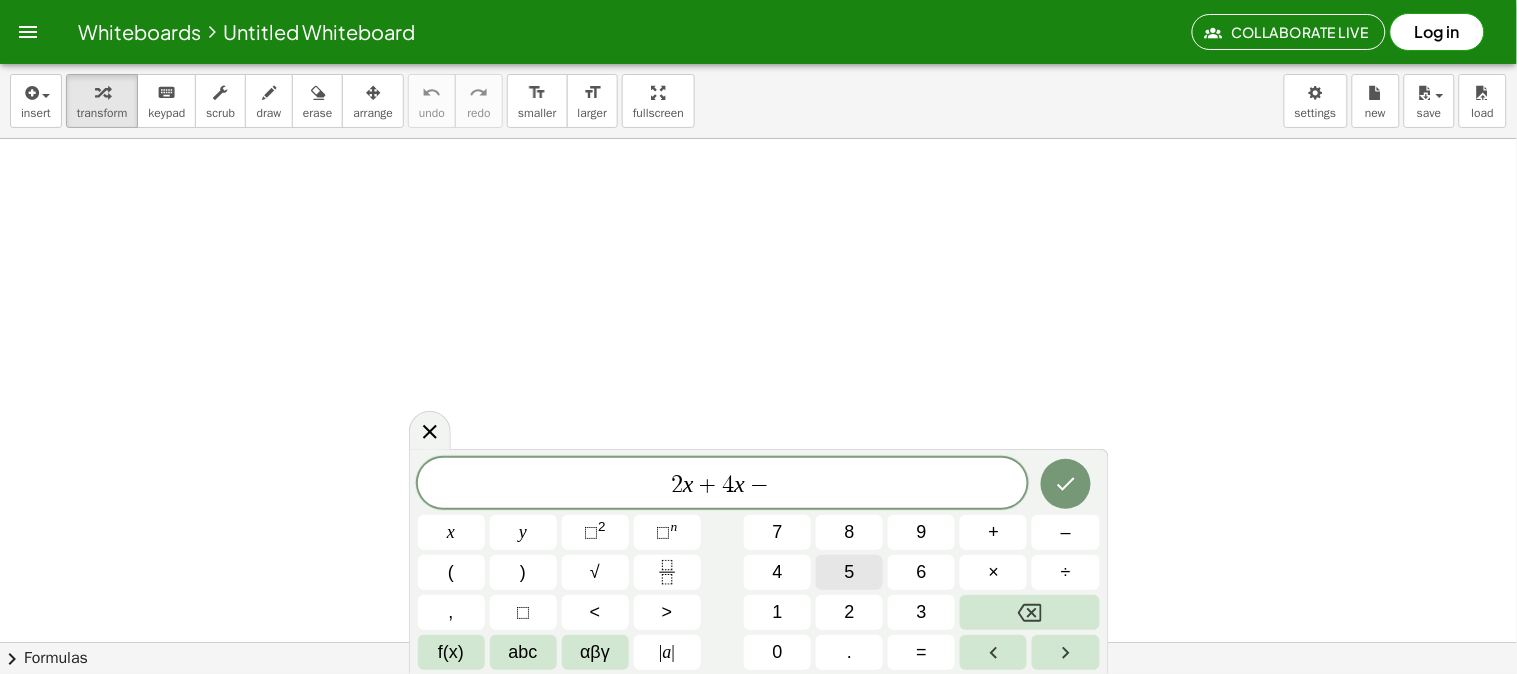 click on "5" at bounding box center (850, 572) 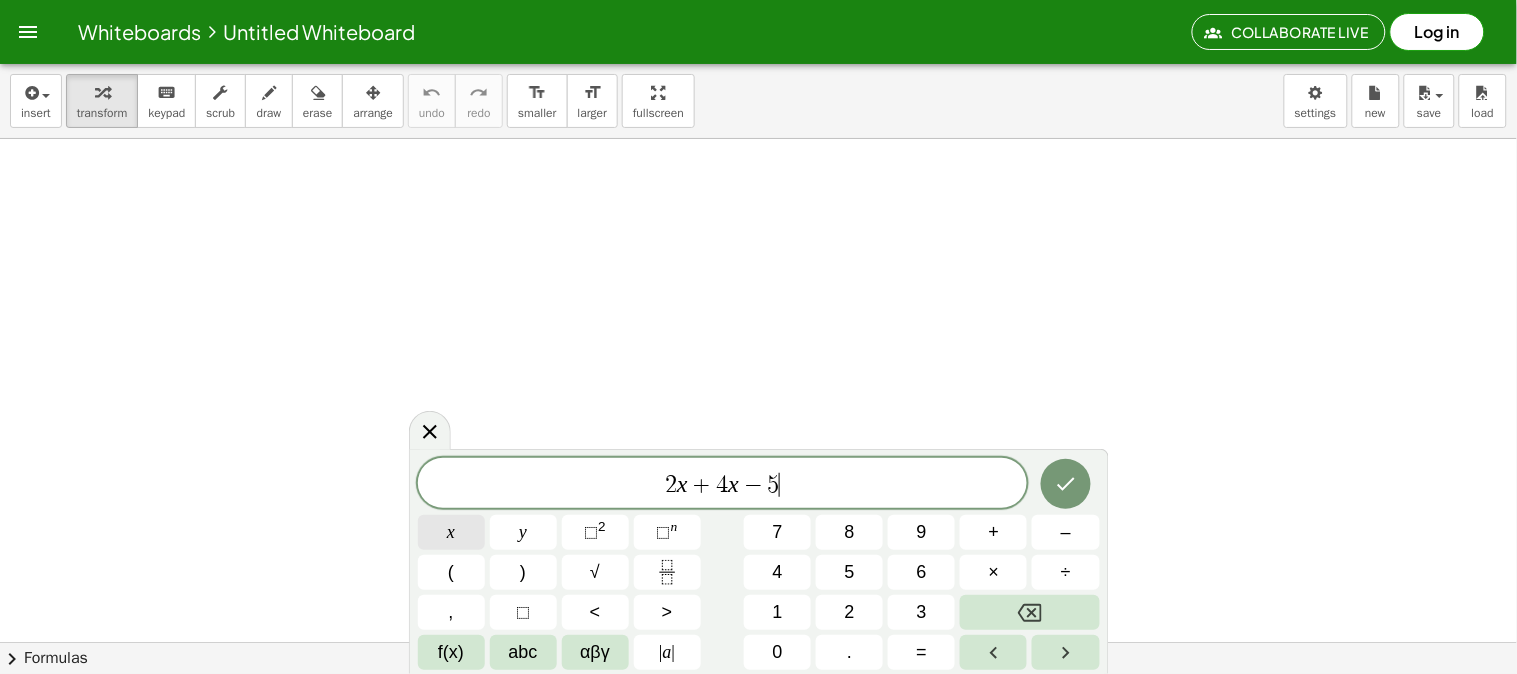 click on "x" at bounding box center [451, 532] 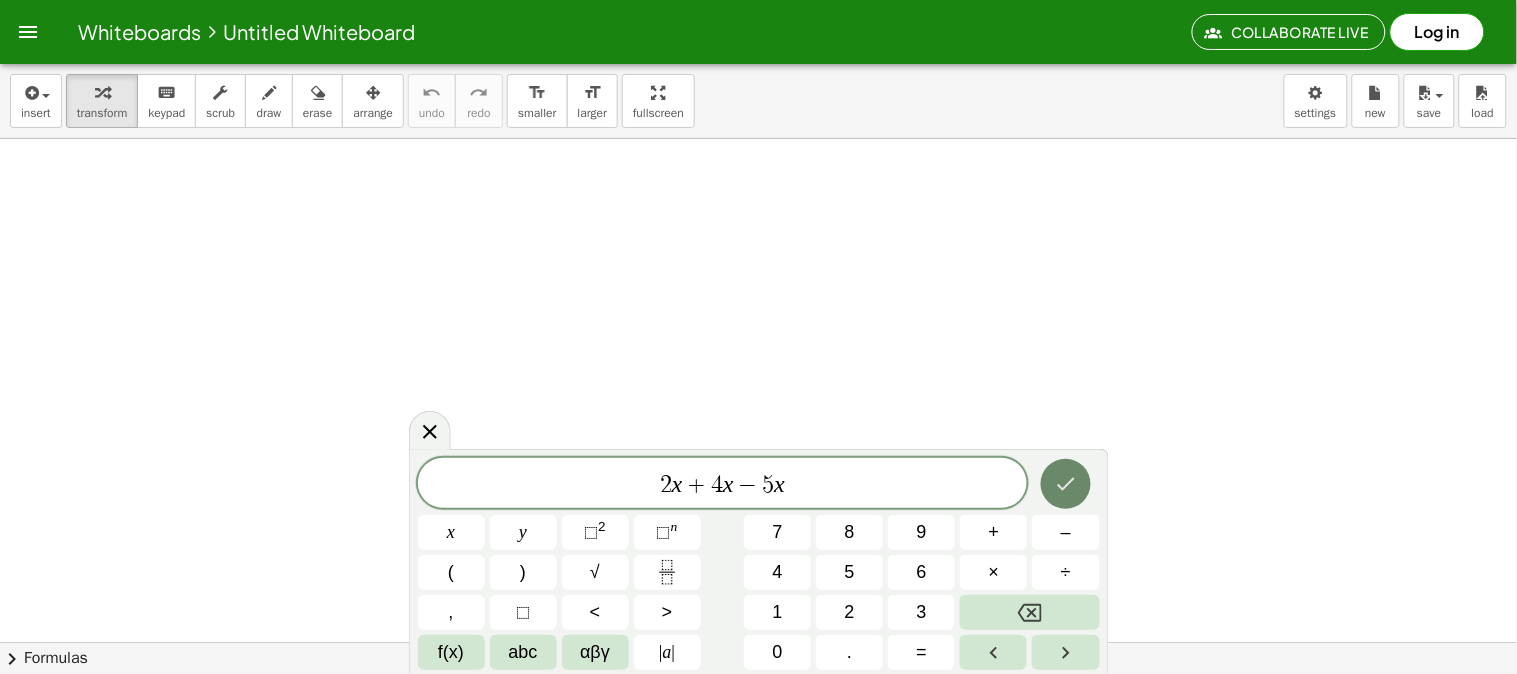 click at bounding box center [1066, 484] 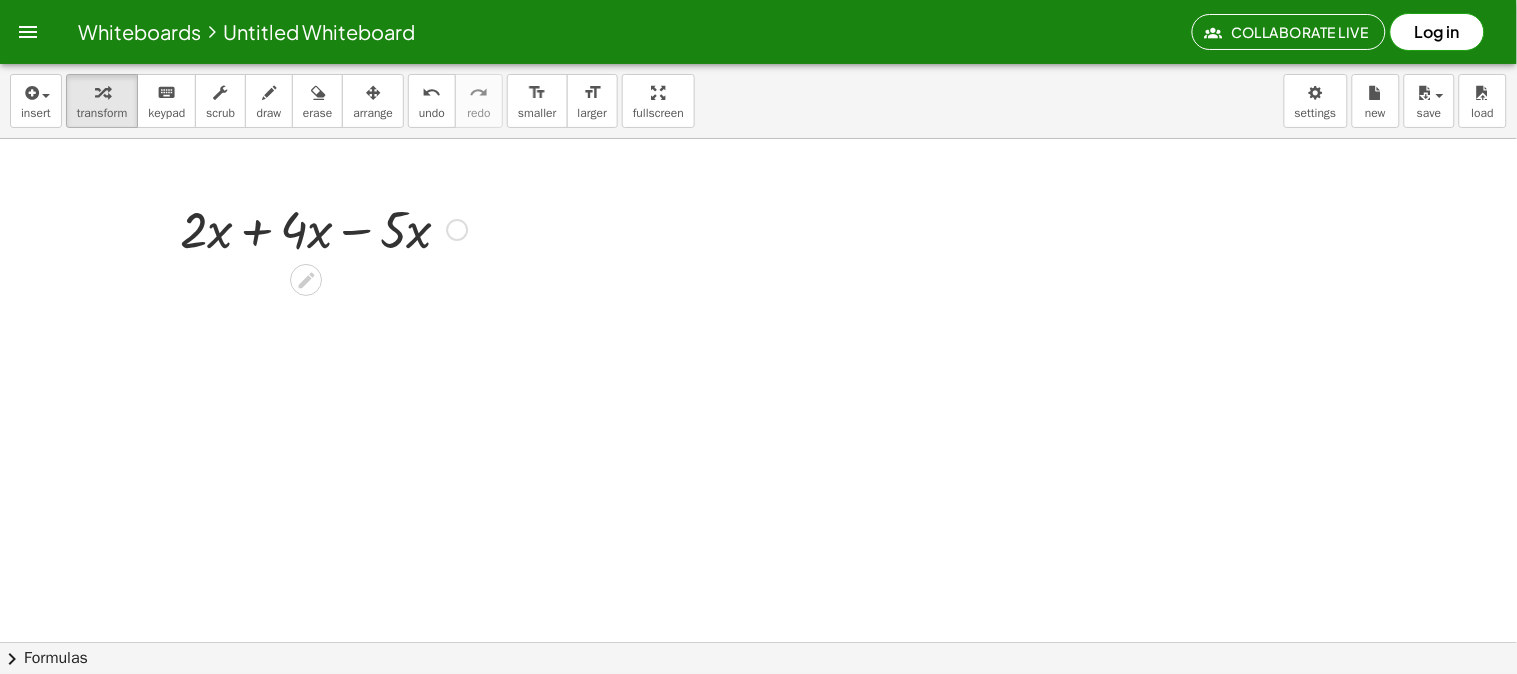click at bounding box center [323, 228] 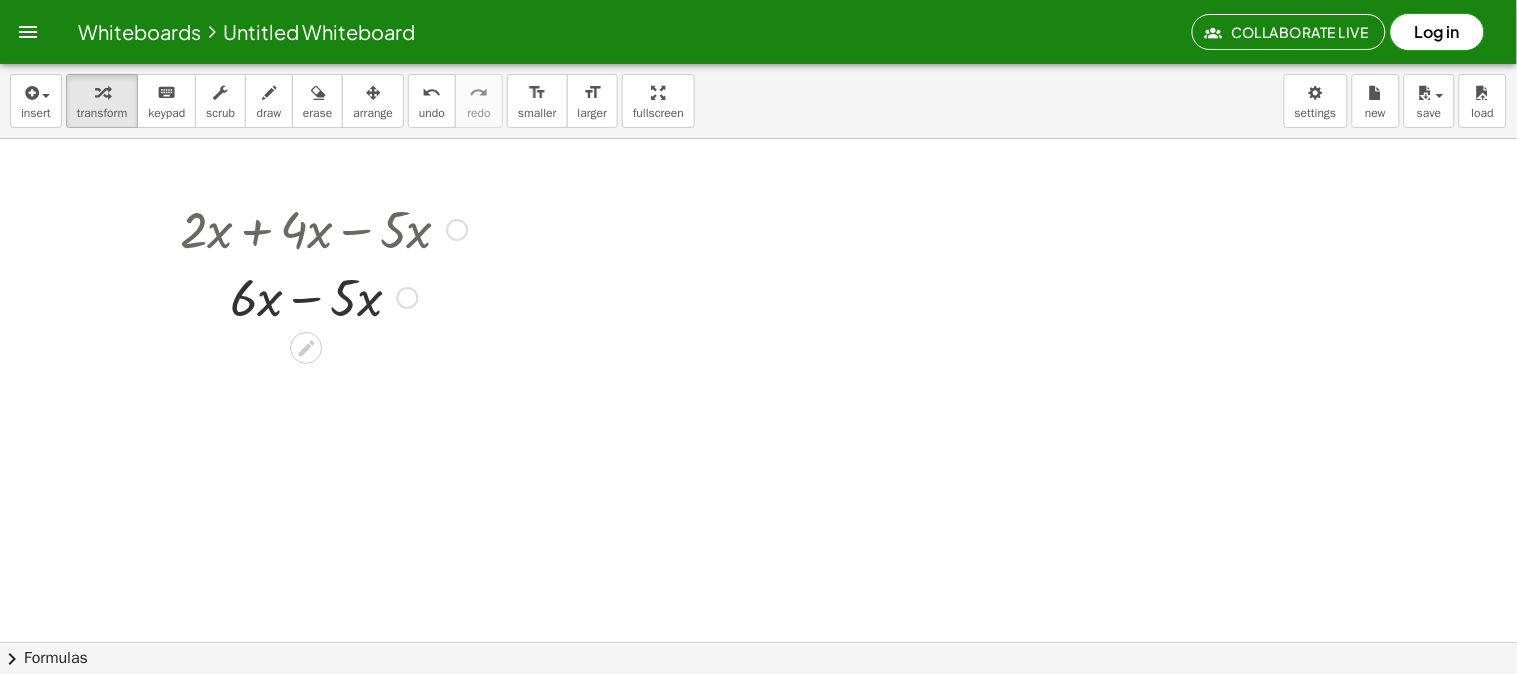 click at bounding box center (323, 296) 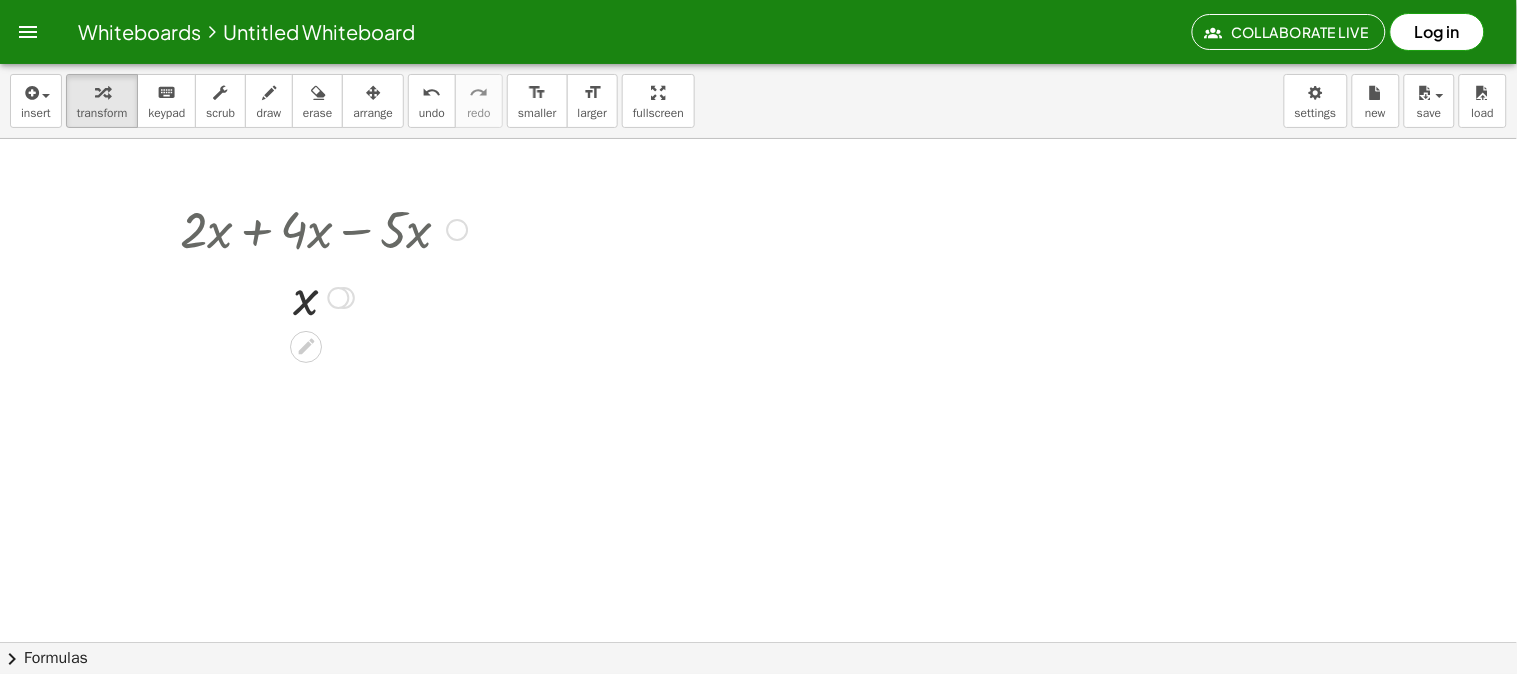 click at bounding box center [323, 296] 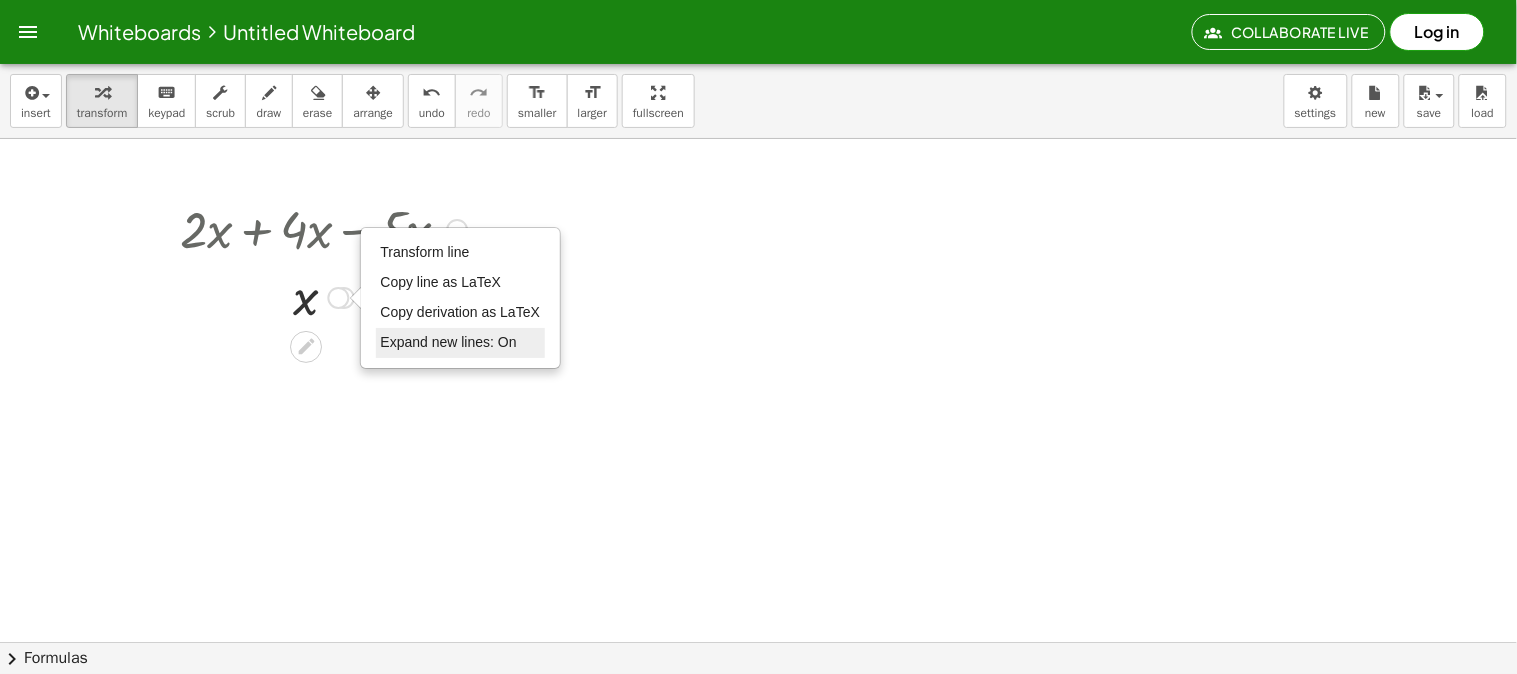 click on "Expand new lines: On" at bounding box center [461, 343] 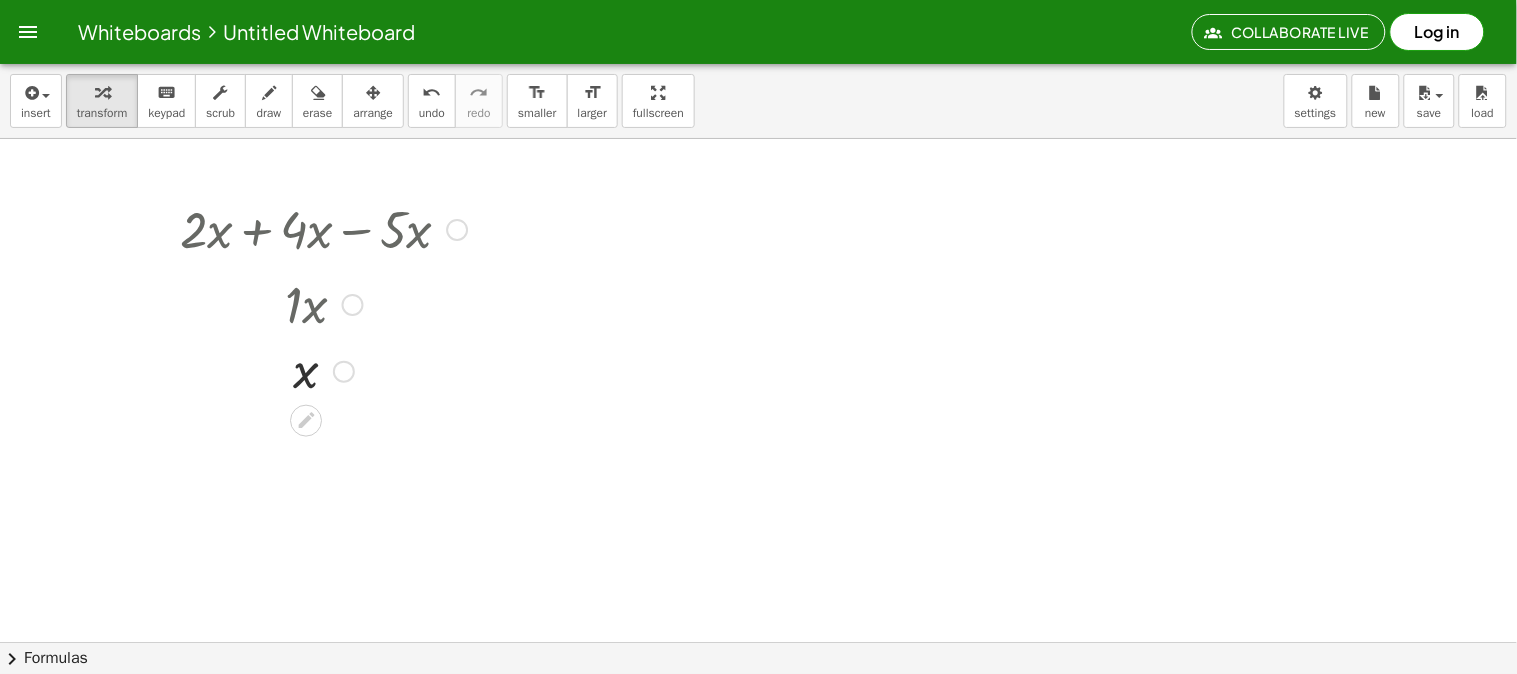 drag, startPoint x: 343, startPoint y: 297, endPoint x: 336, endPoint y: 375, distance: 78.31347 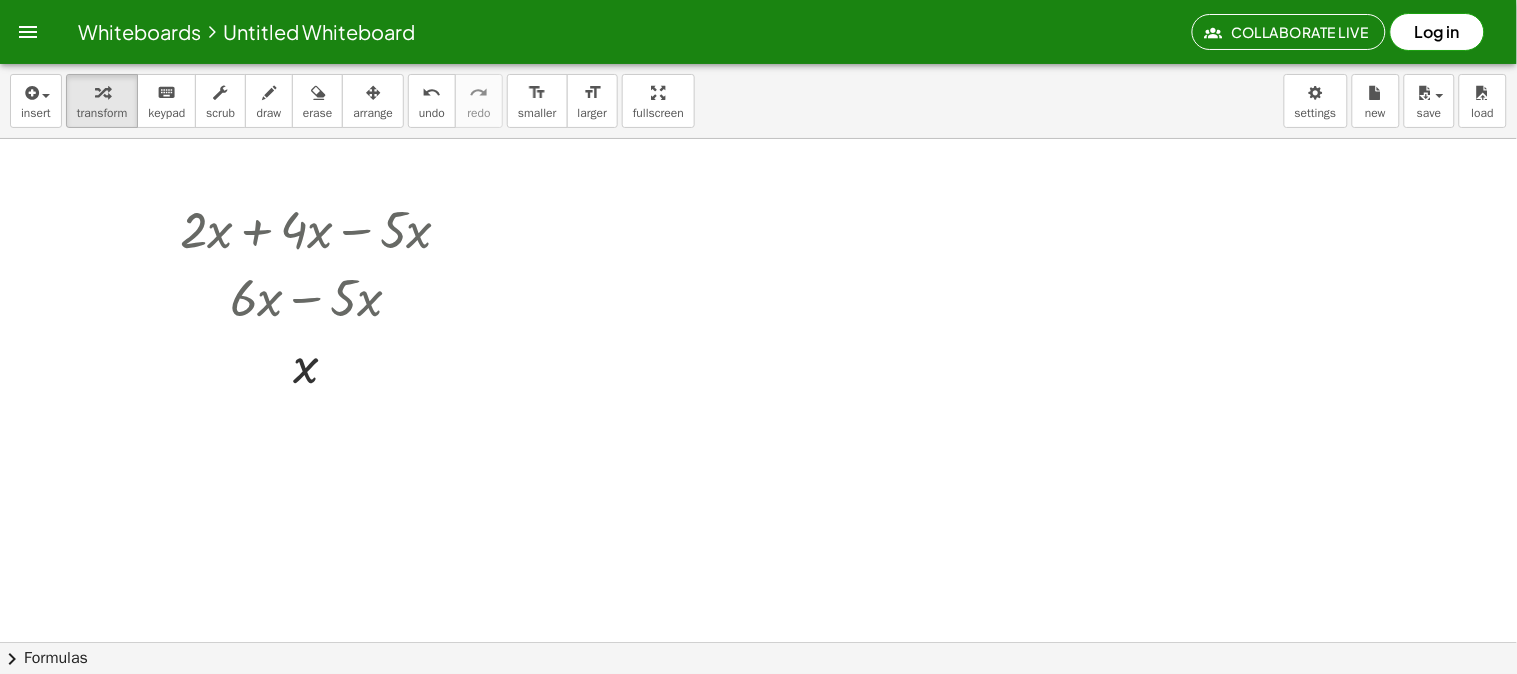 click at bounding box center [758, 706] 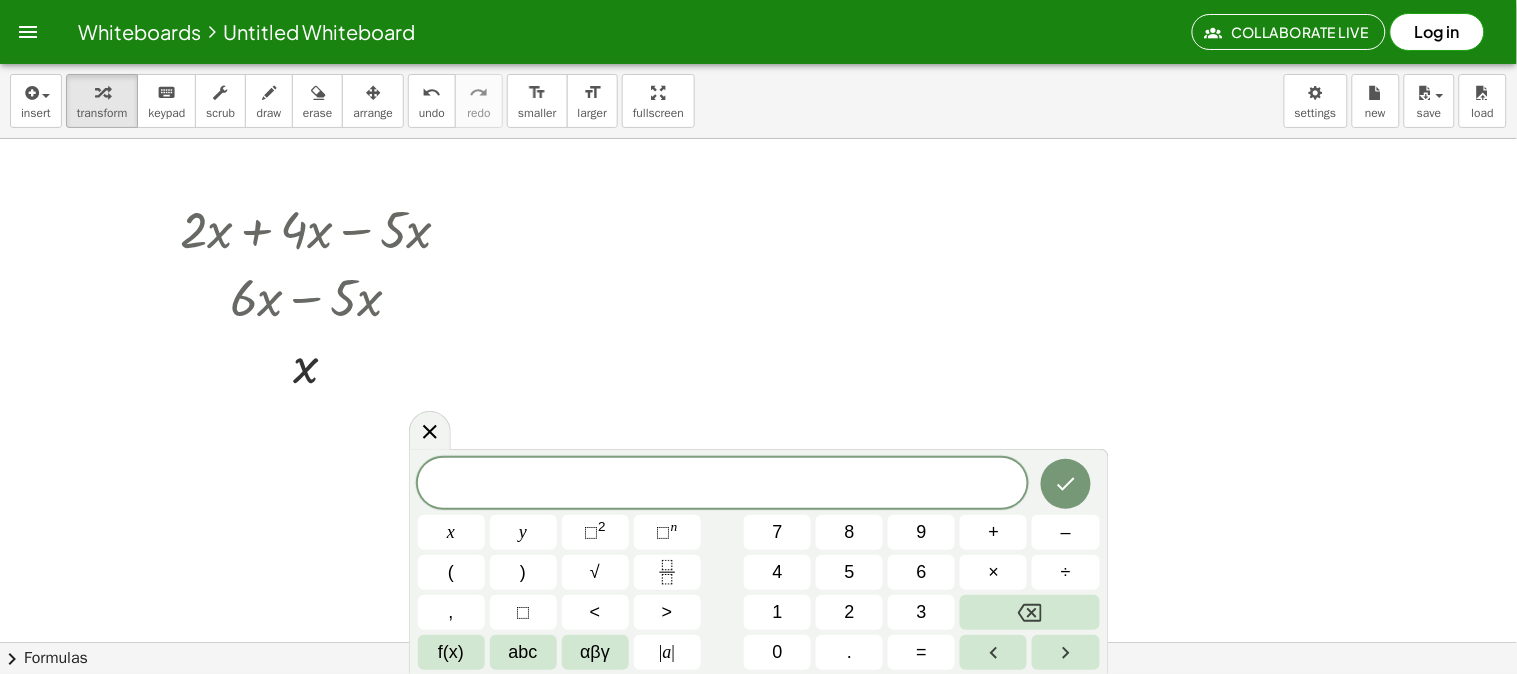 click at bounding box center [758, 706] 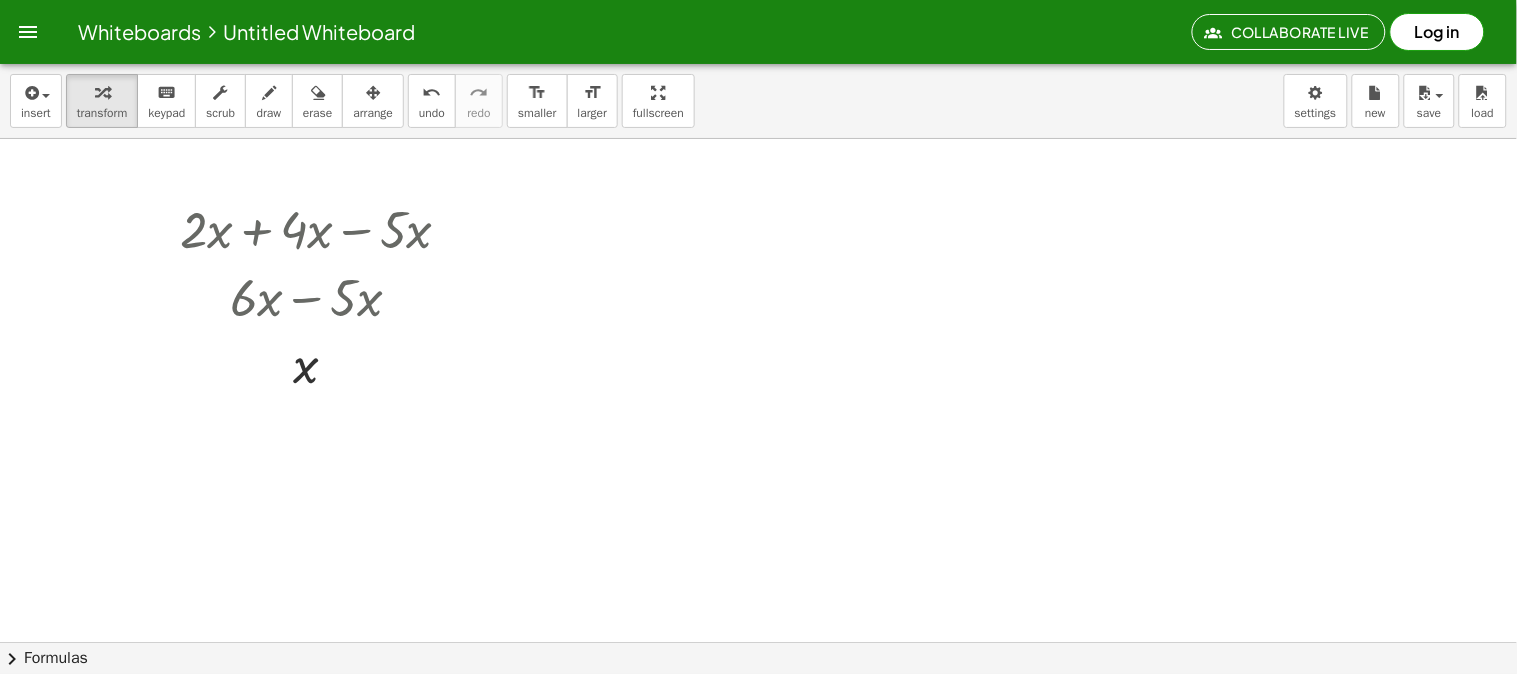click at bounding box center [758, 706] 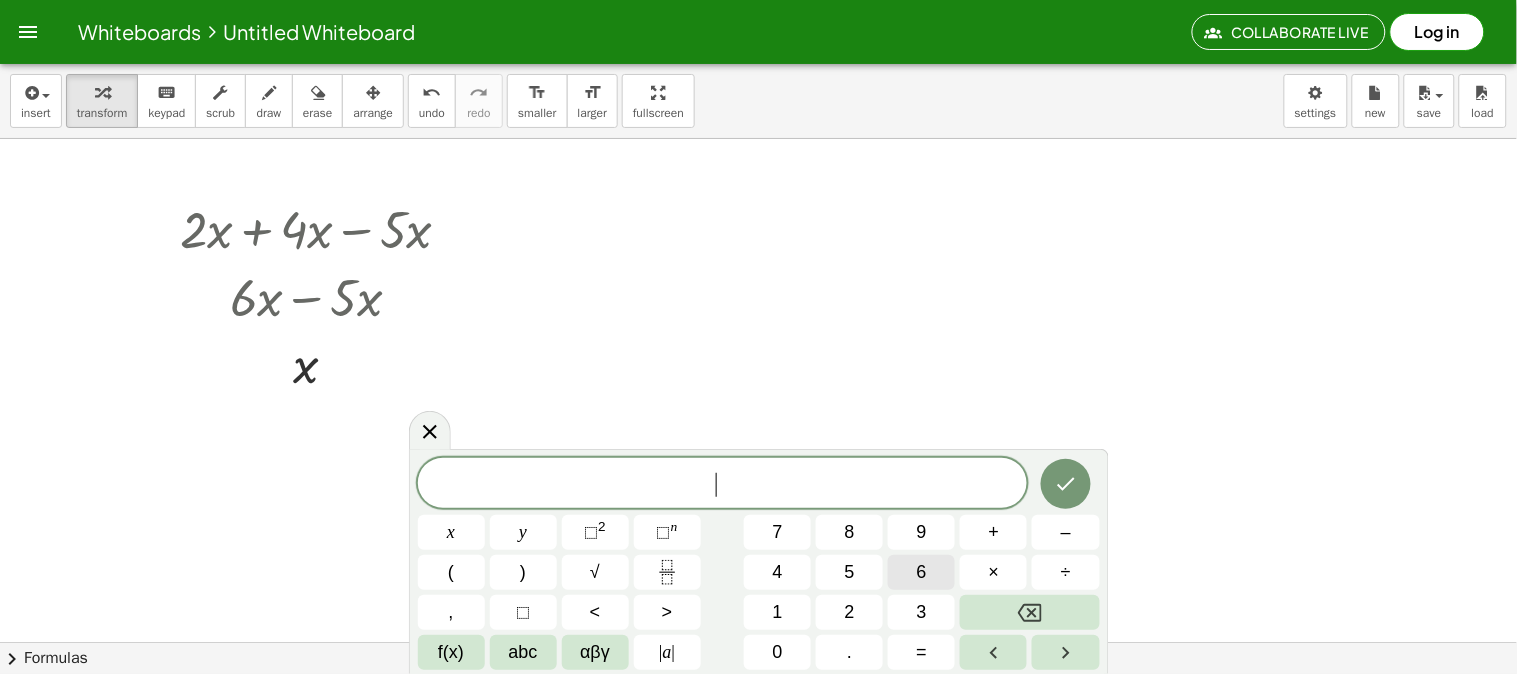 click on "6" at bounding box center (921, 572) 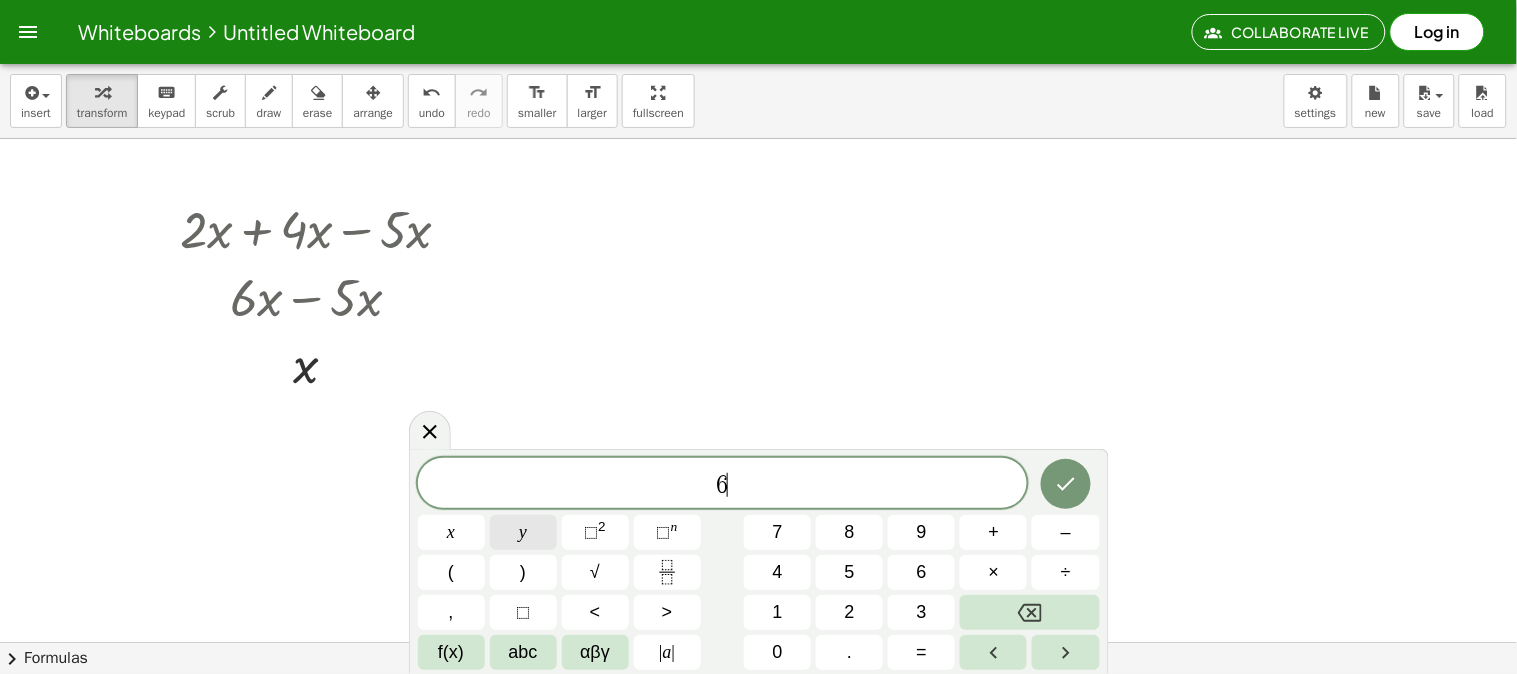click on "y" at bounding box center [523, 532] 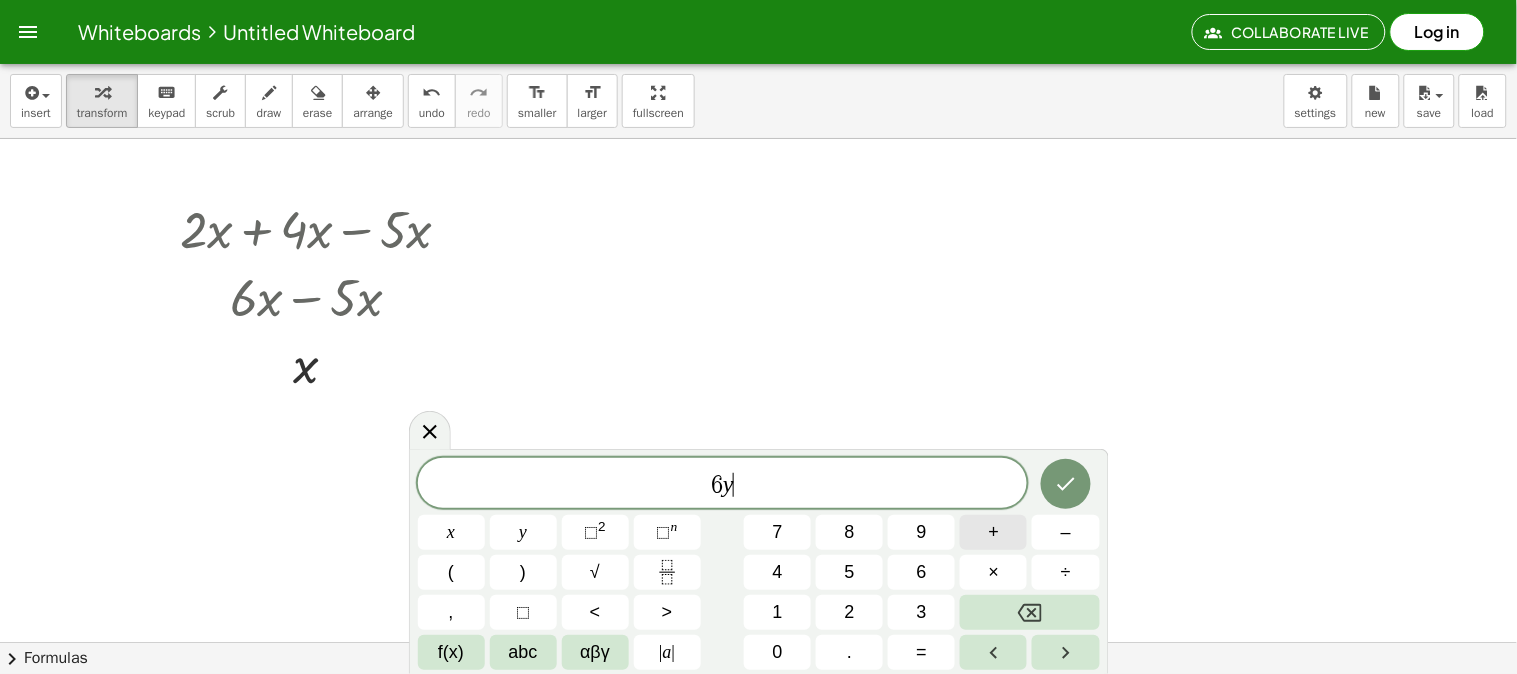 click on "+" at bounding box center [994, 532] 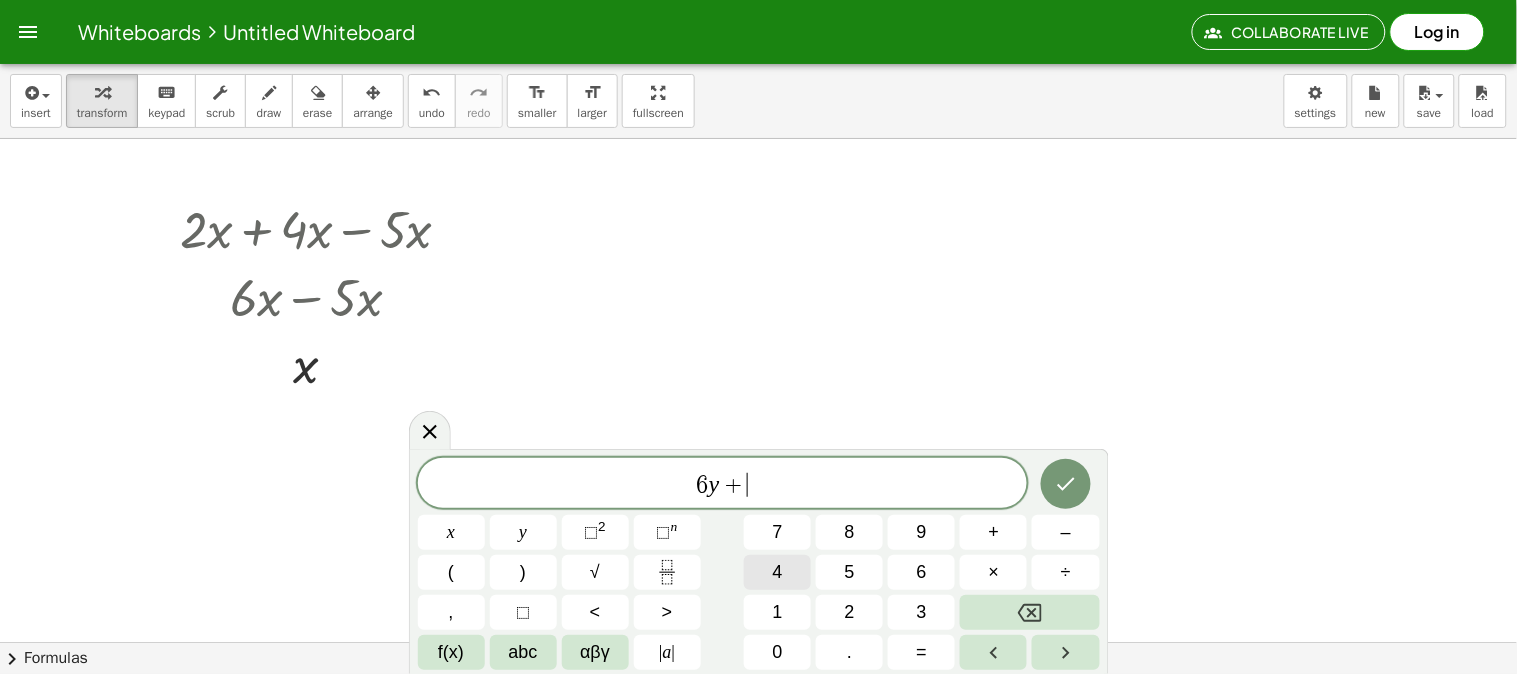 click on "4" at bounding box center [777, 572] 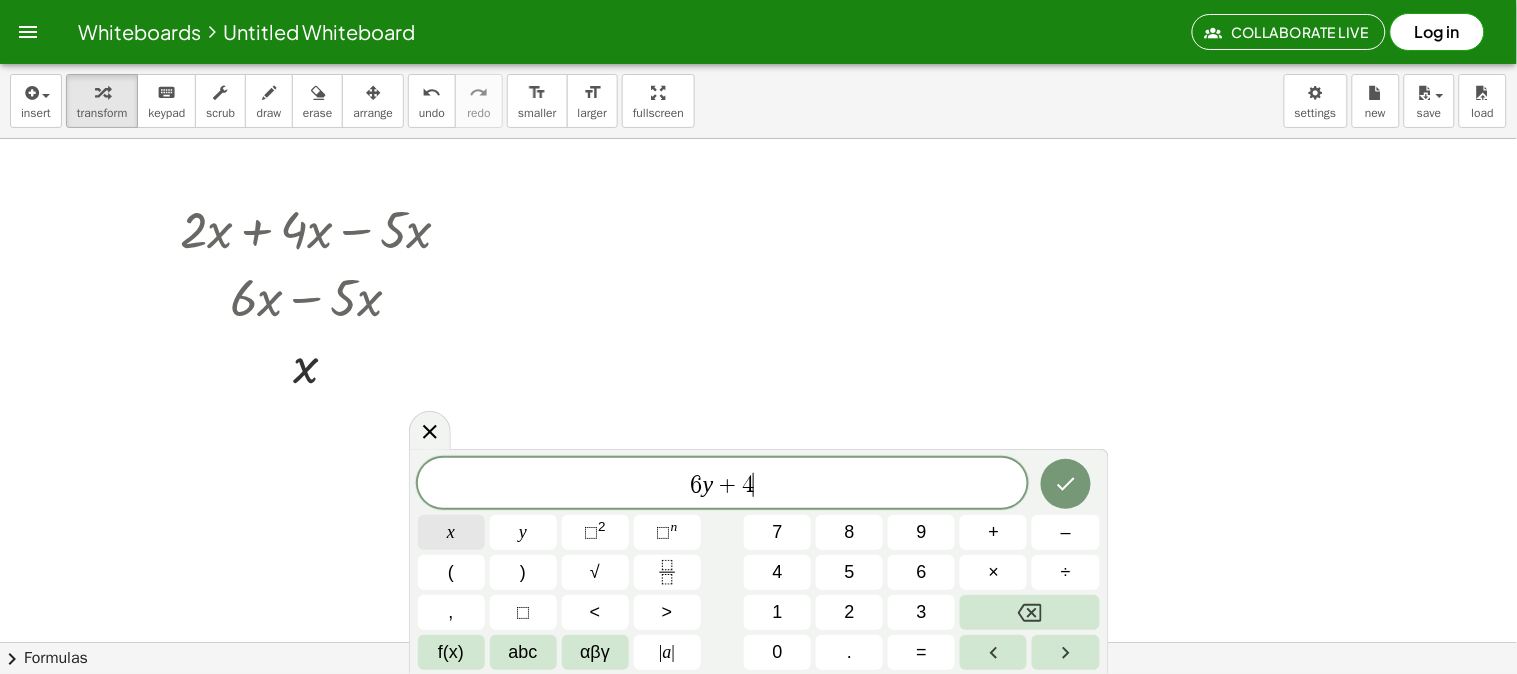 click on "x" at bounding box center (451, 532) 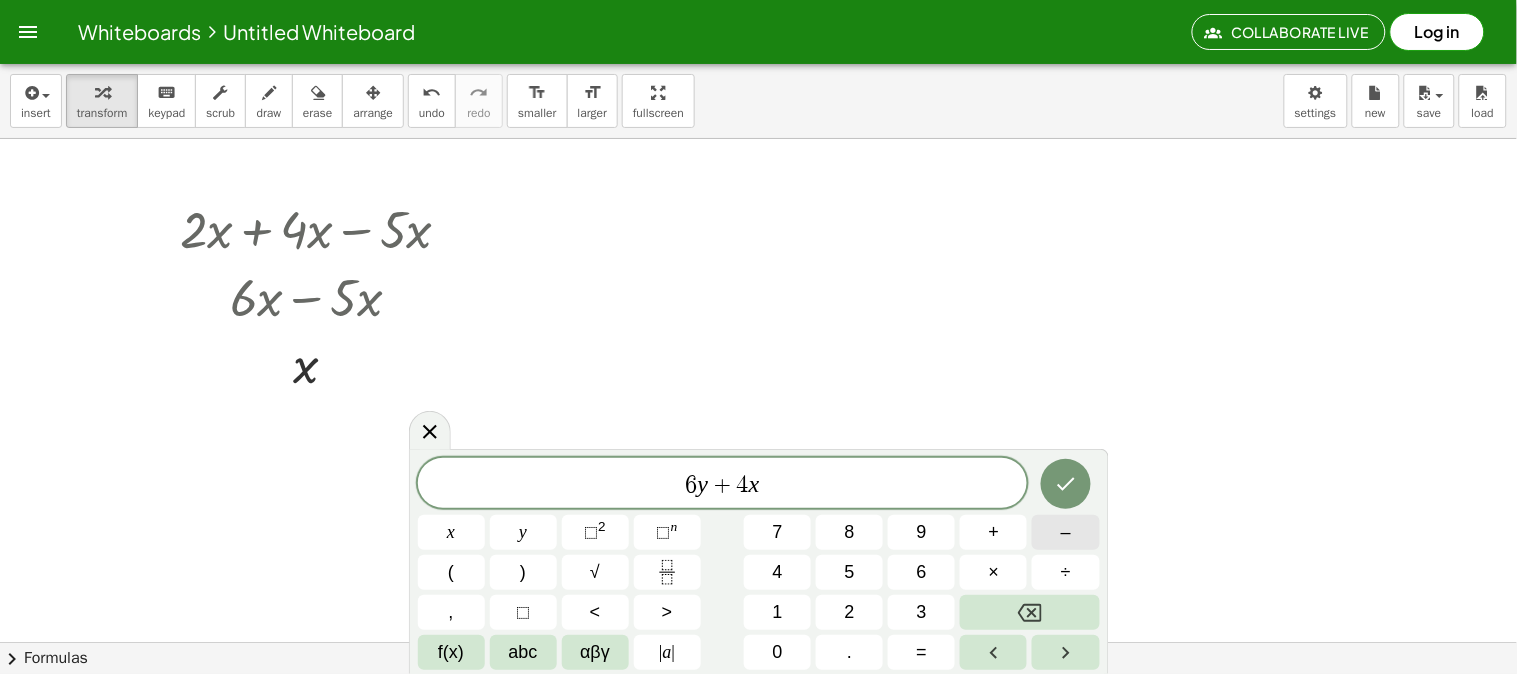 click on "–" at bounding box center (1065, 532) 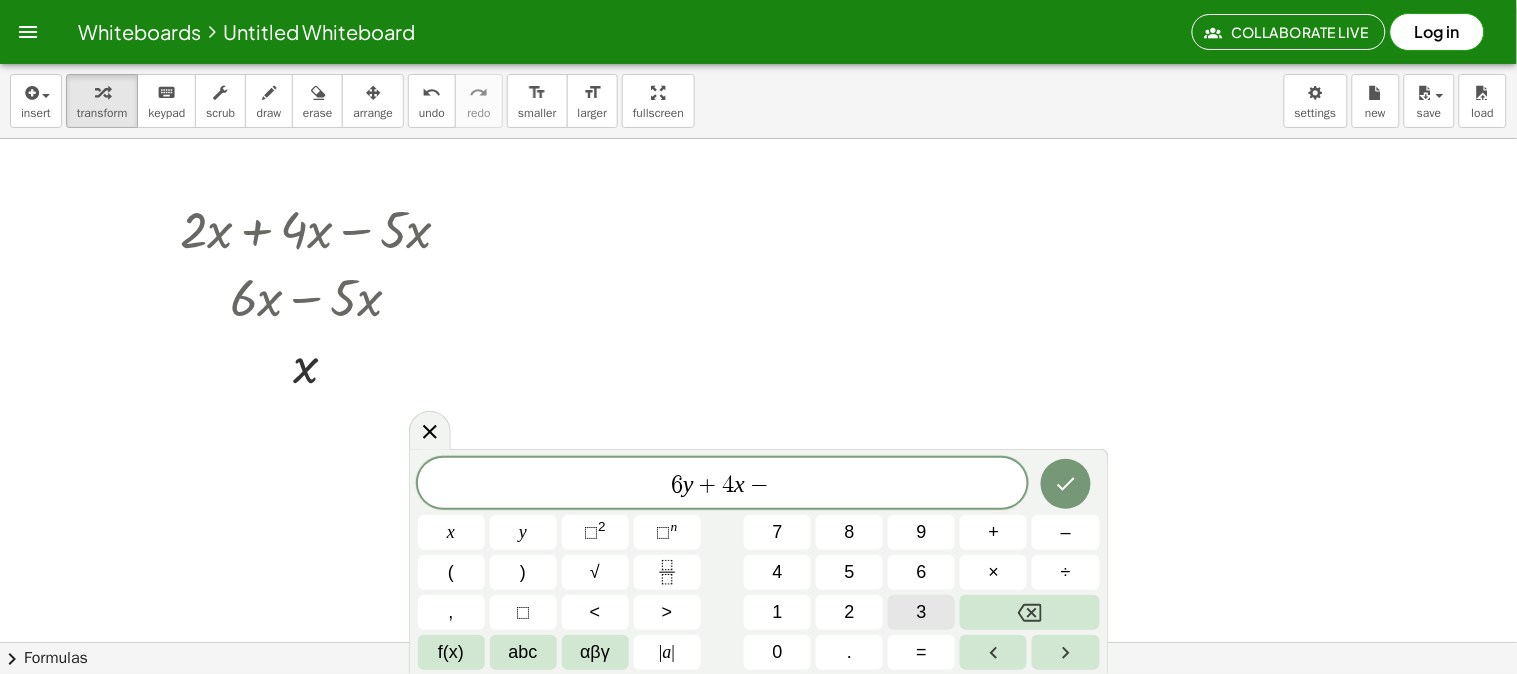 click on "3" at bounding box center (921, 612) 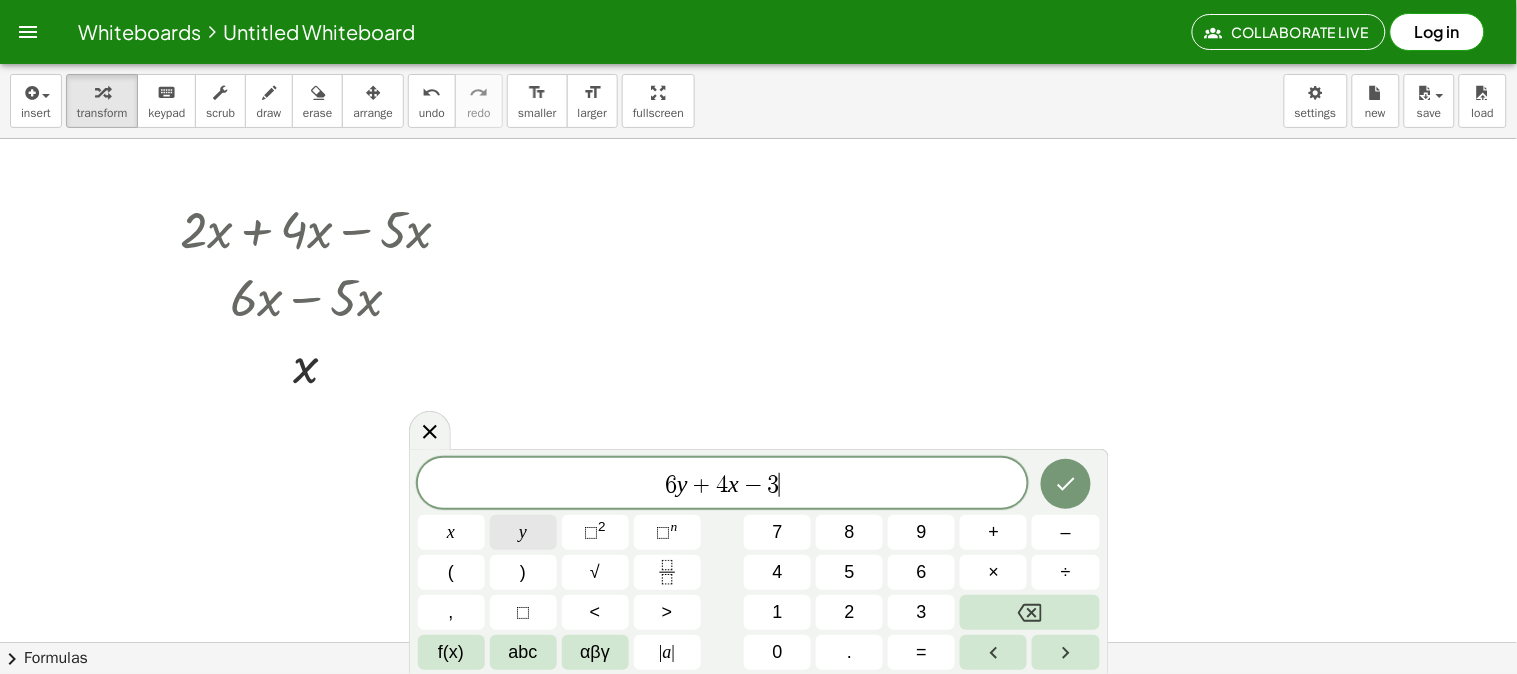 click on "y" at bounding box center (523, 532) 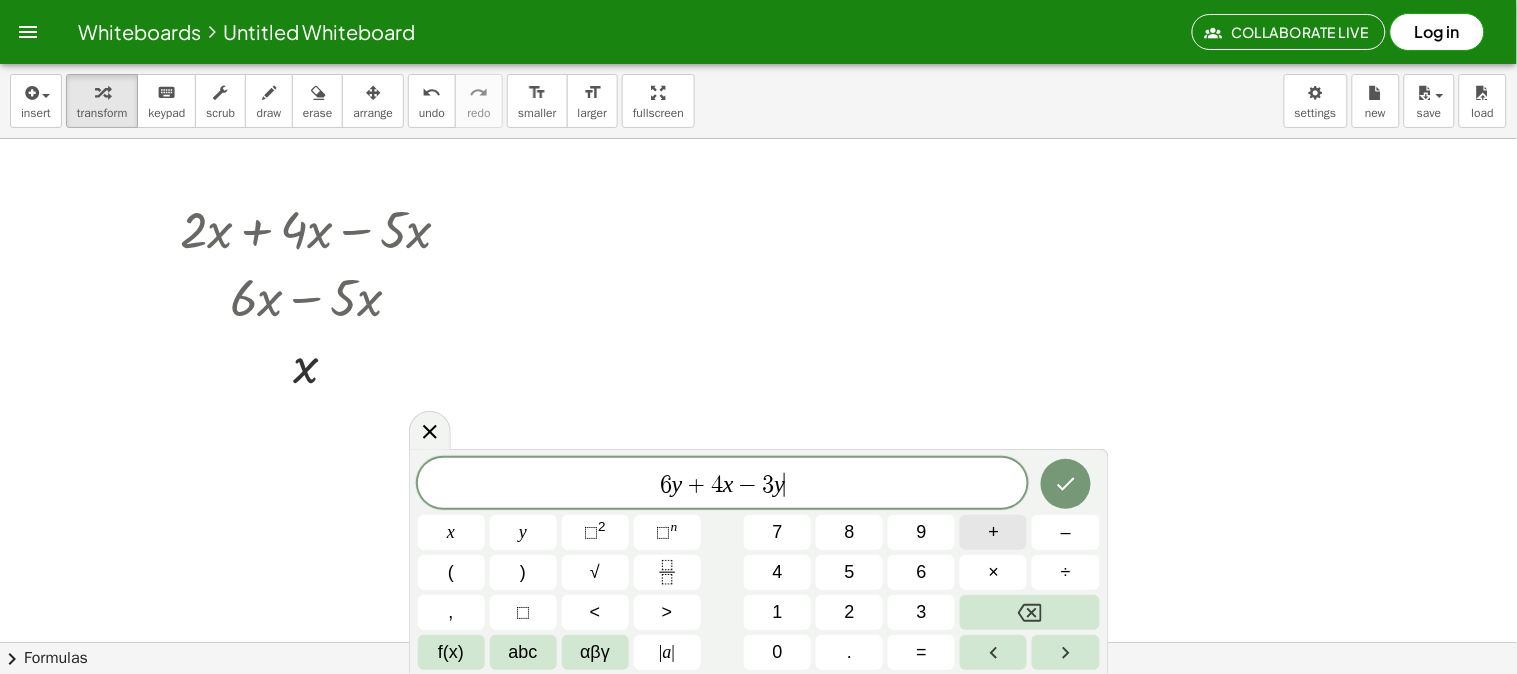 click on "+" at bounding box center (993, 532) 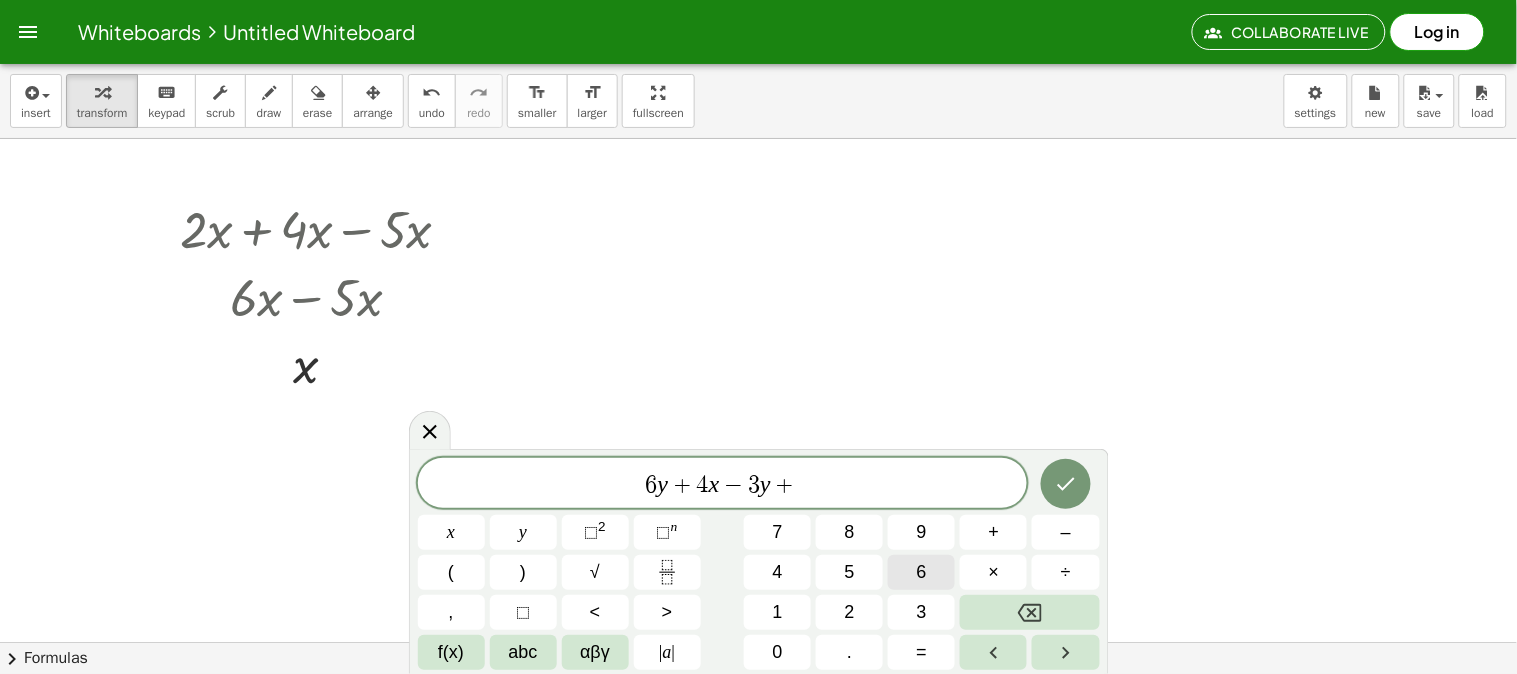 click on "6" at bounding box center [921, 572] 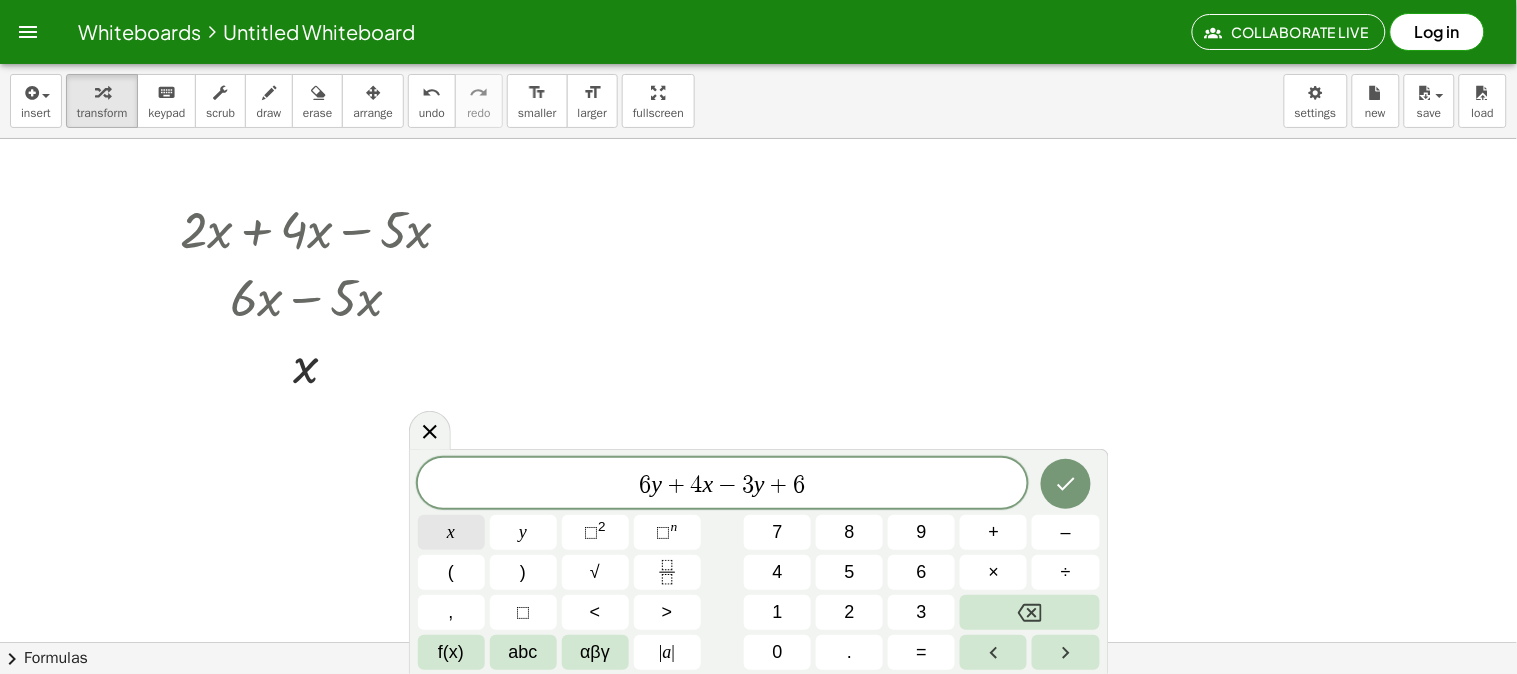 click on "x" at bounding box center (451, 532) 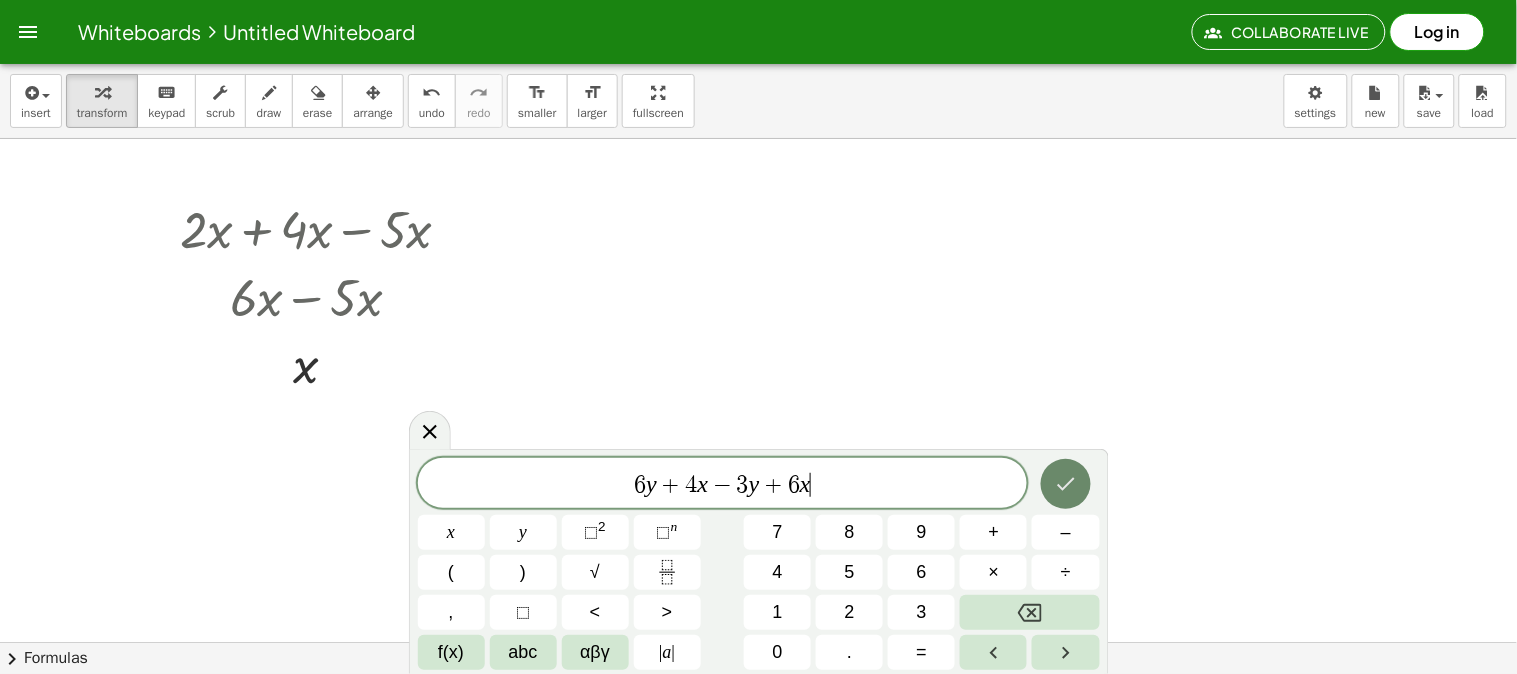 click 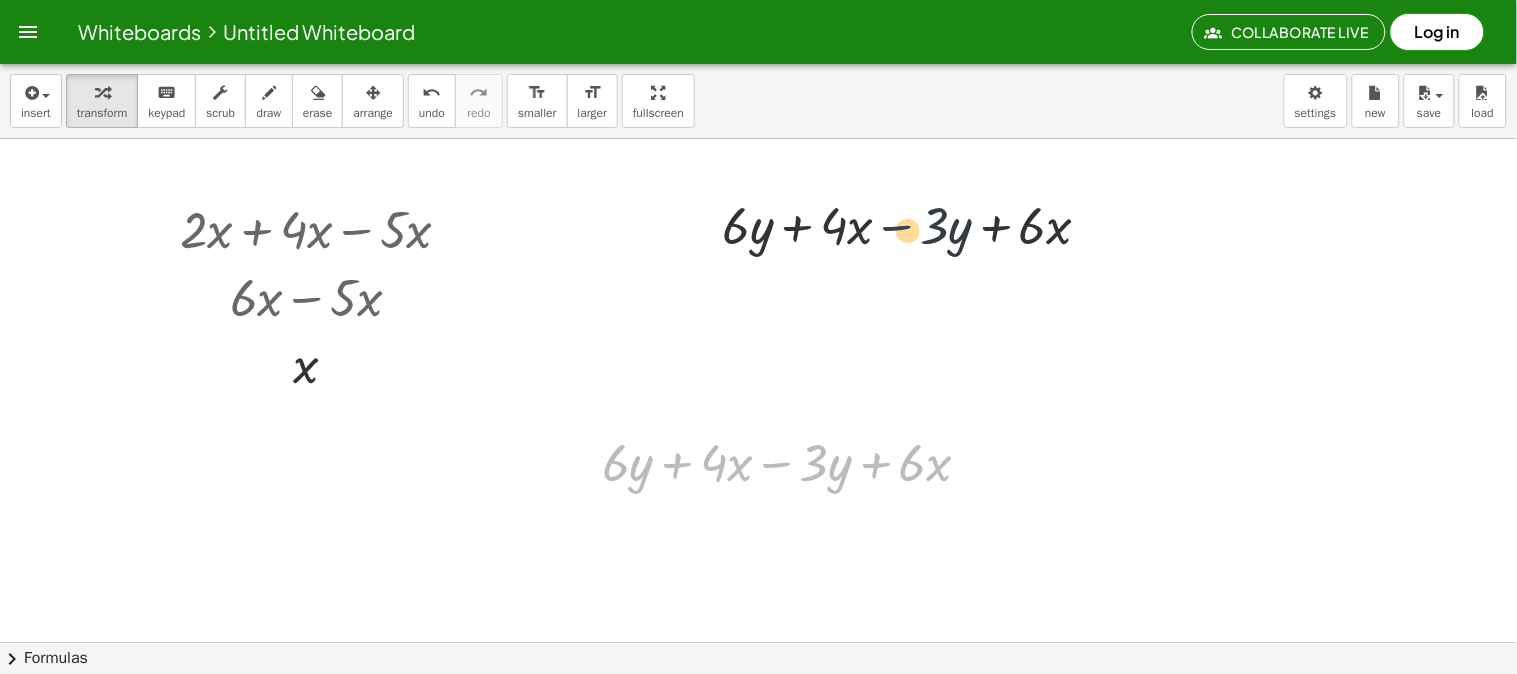 drag, startPoint x: 795, startPoint y: 457, endPoint x: 924, endPoint y: 203, distance: 284.88068 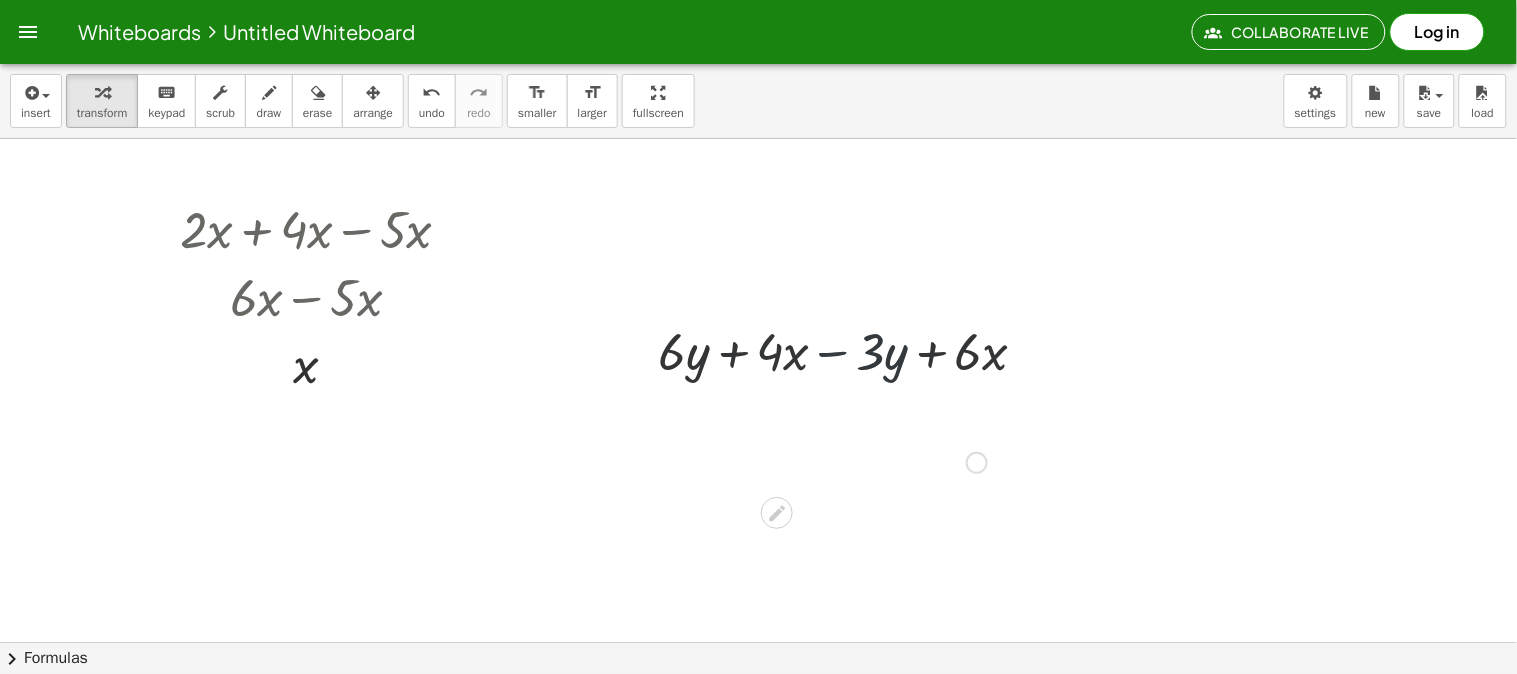 click at bounding box center (758, 706) 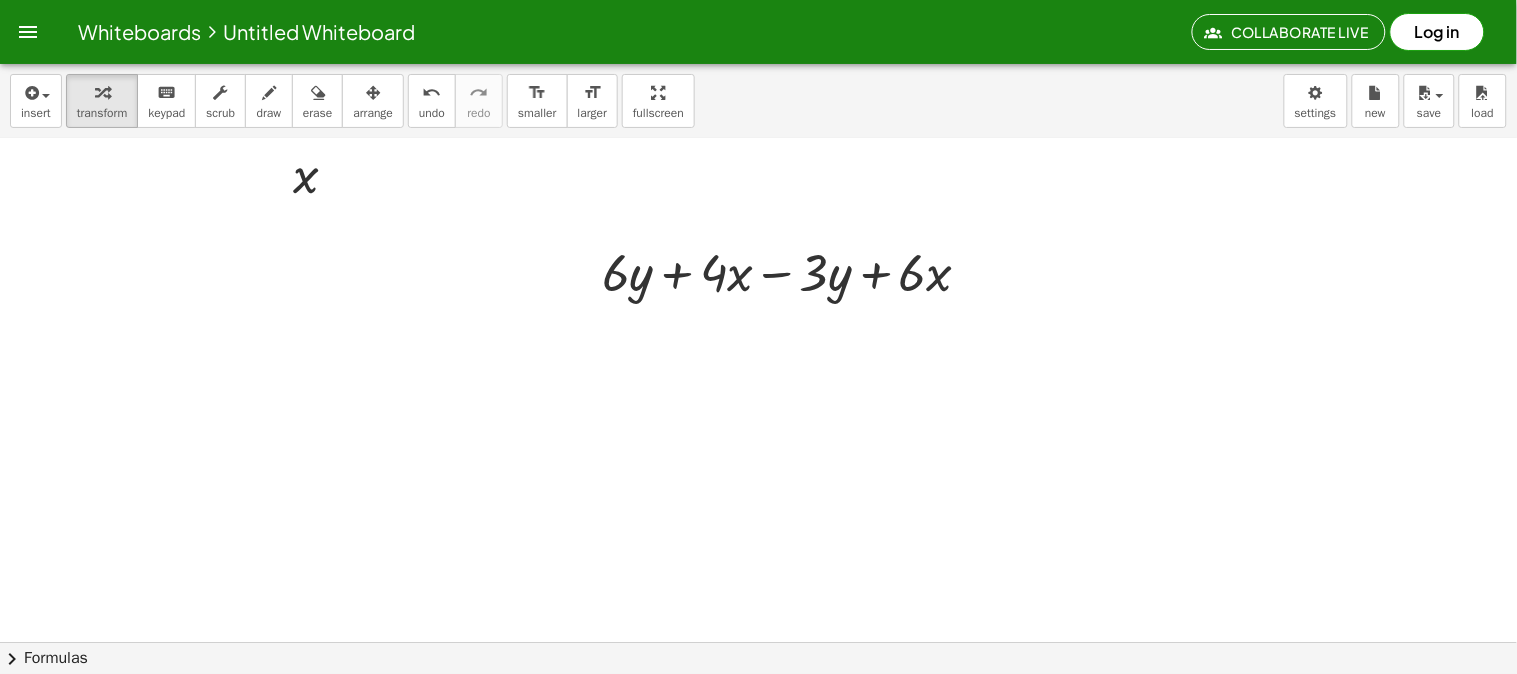 scroll, scrollTop: 222, scrollLeft: 0, axis: vertical 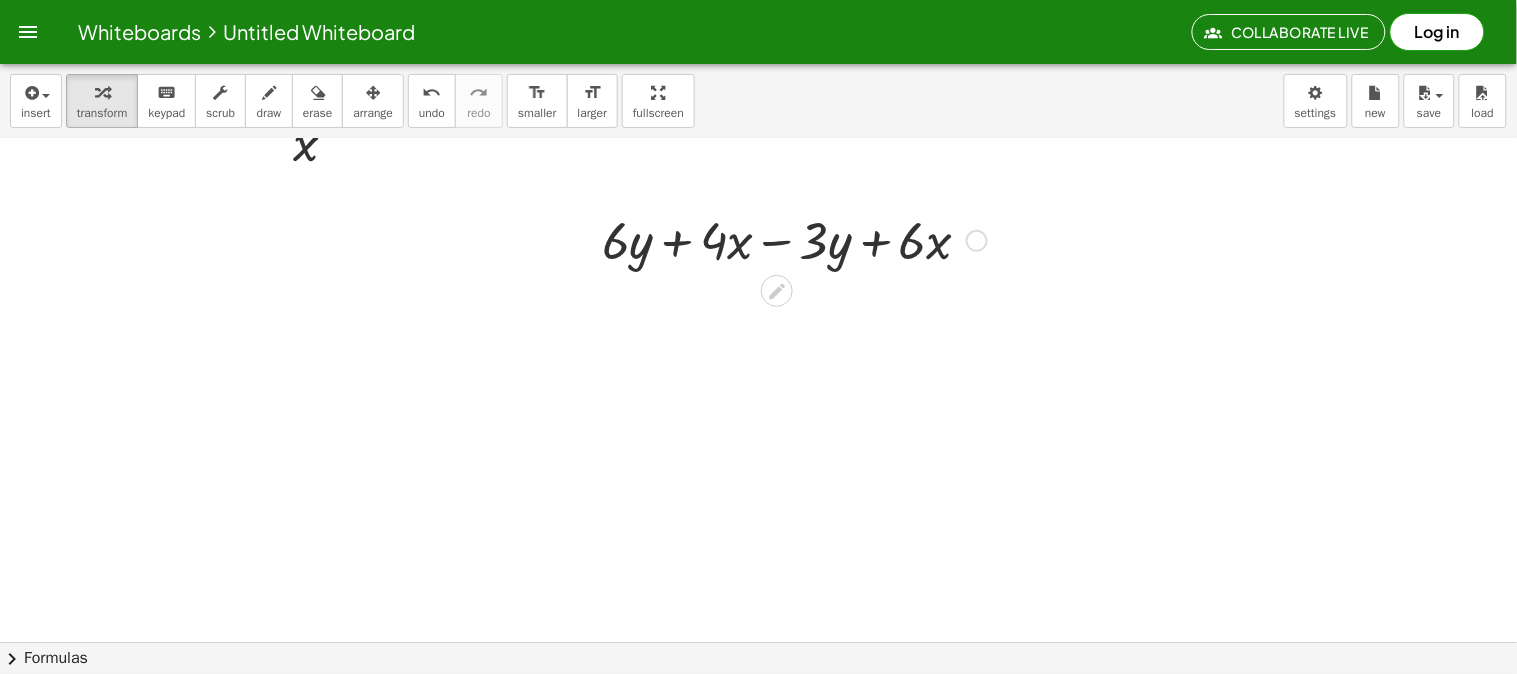 click at bounding box center [794, 239] 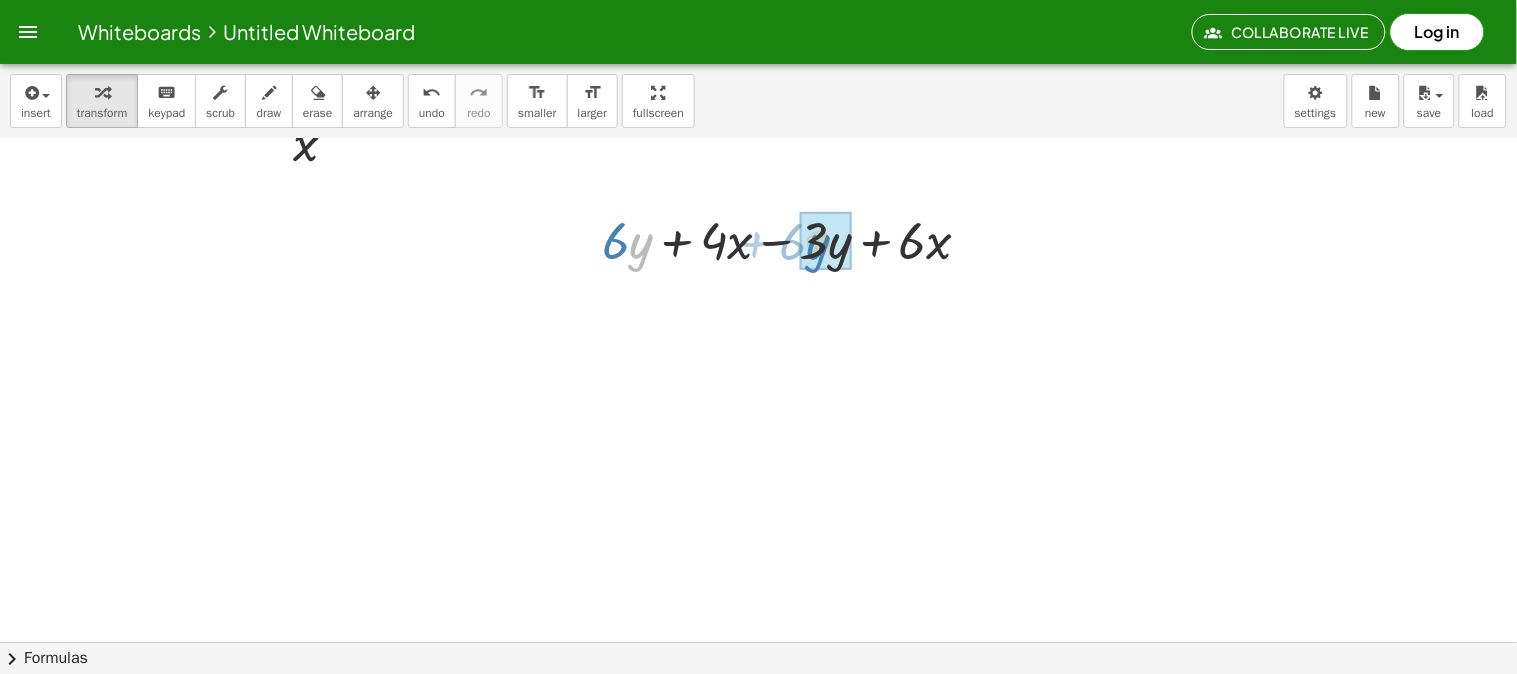 drag, startPoint x: 641, startPoint y: 263, endPoint x: 818, endPoint y: 264, distance: 177.00282 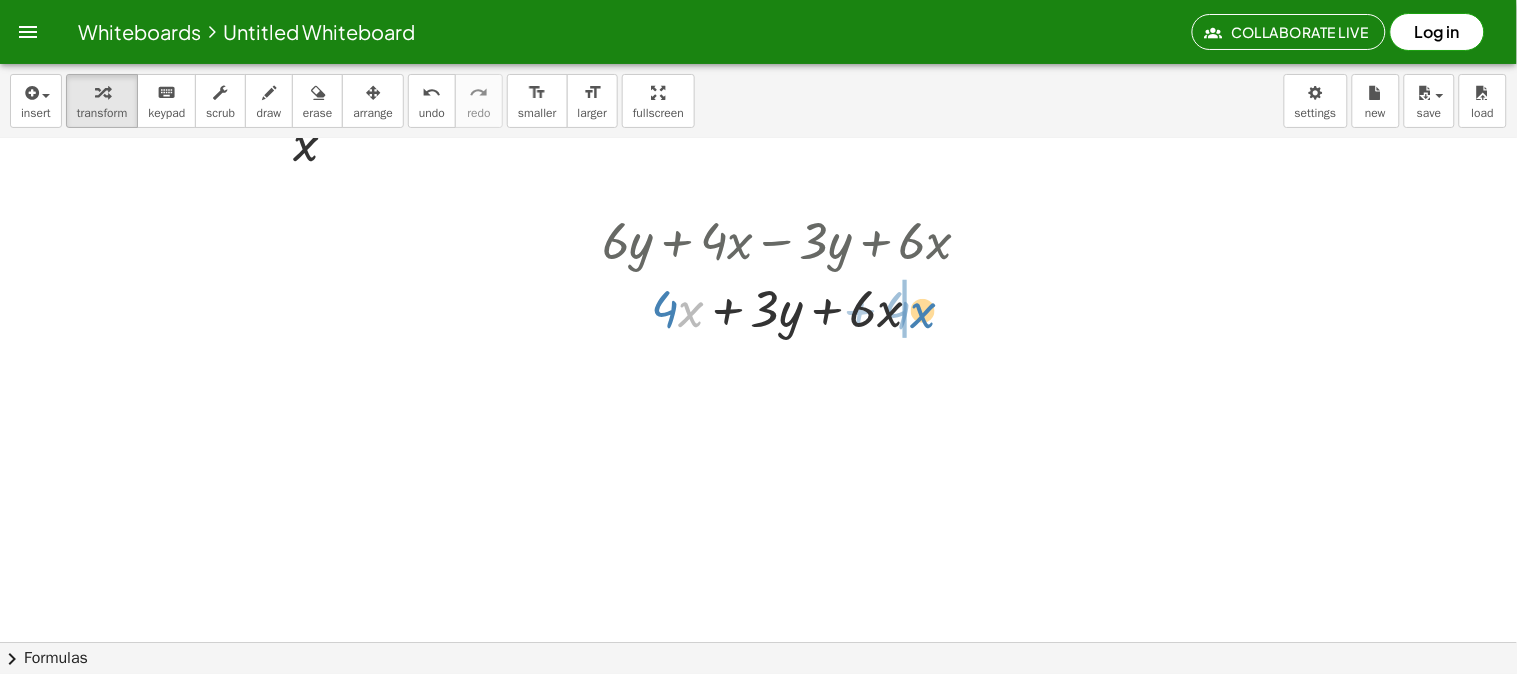drag, startPoint x: 681, startPoint y: 312, endPoint x: 913, endPoint y: 313, distance: 232.00215 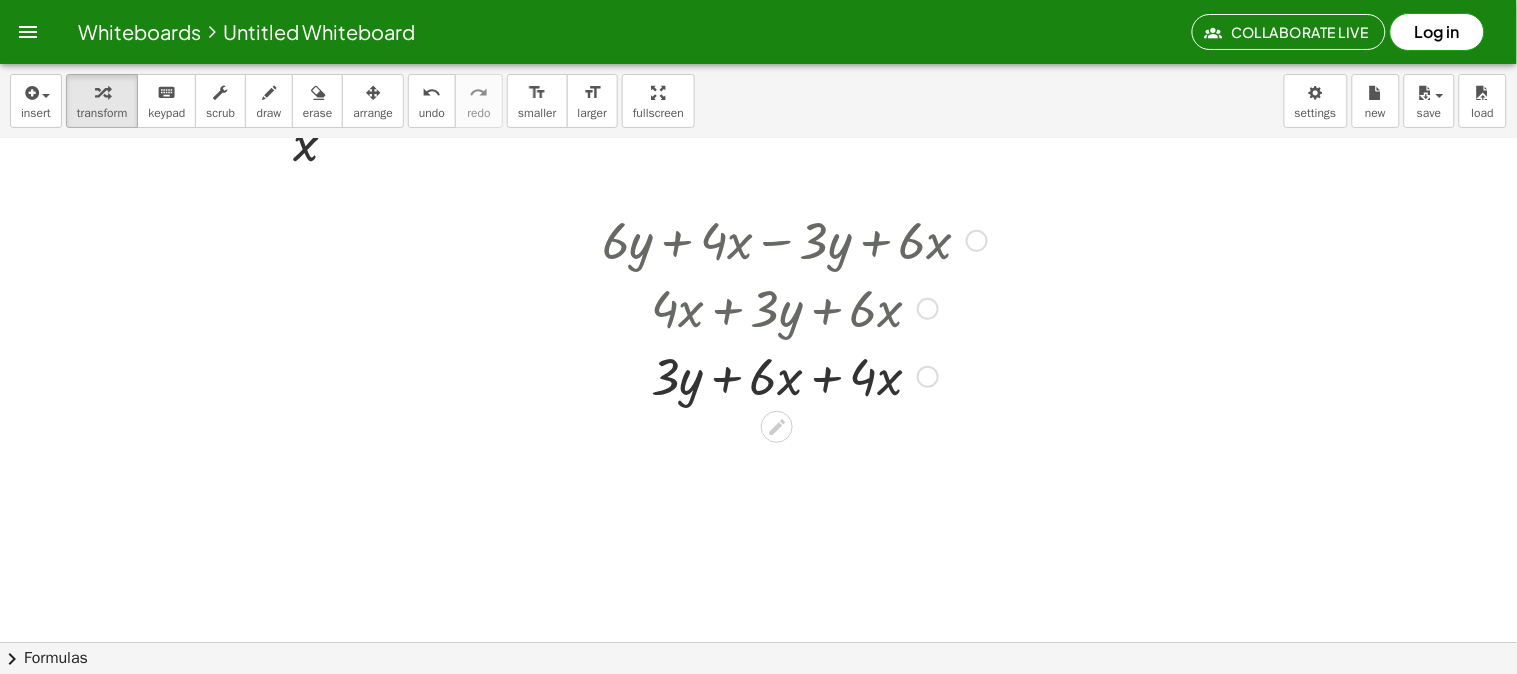 click at bounding box center (794, 375) 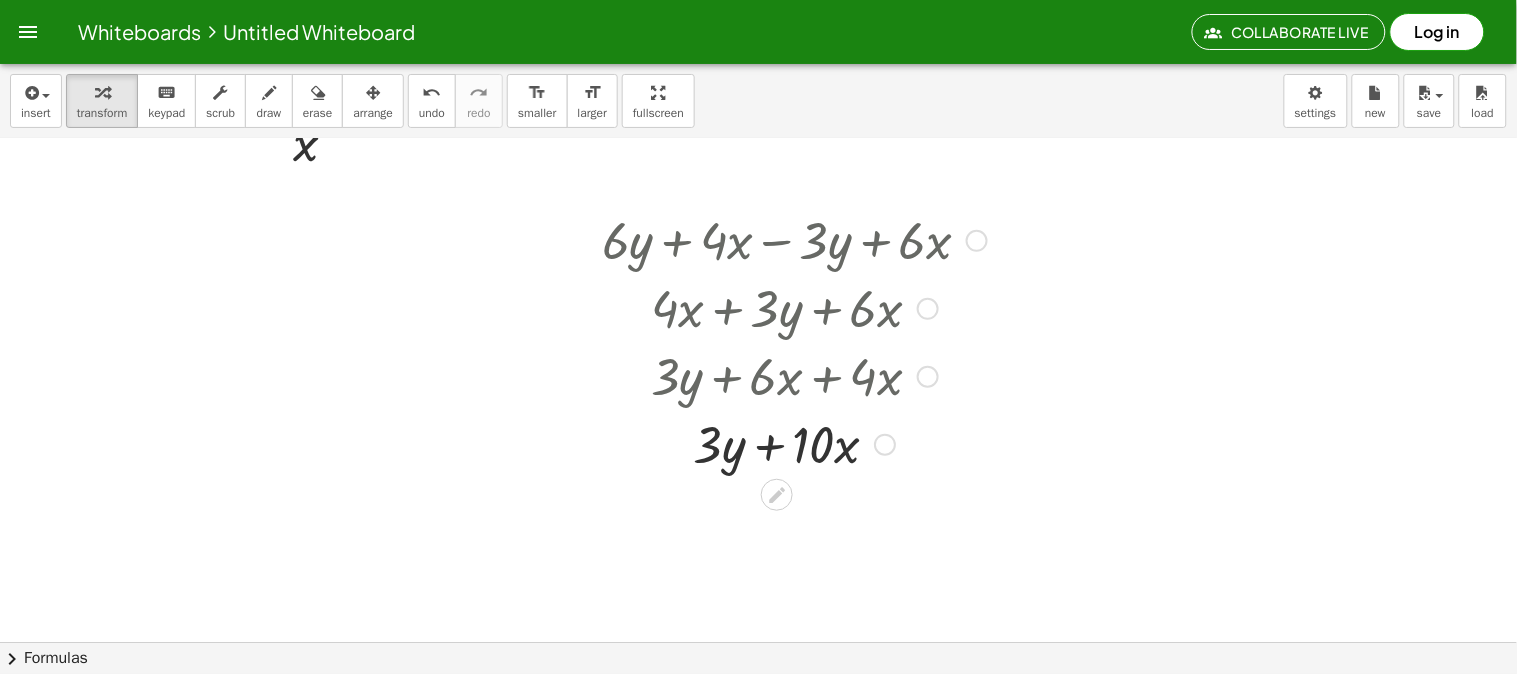 click at bounding box center (794, 443) 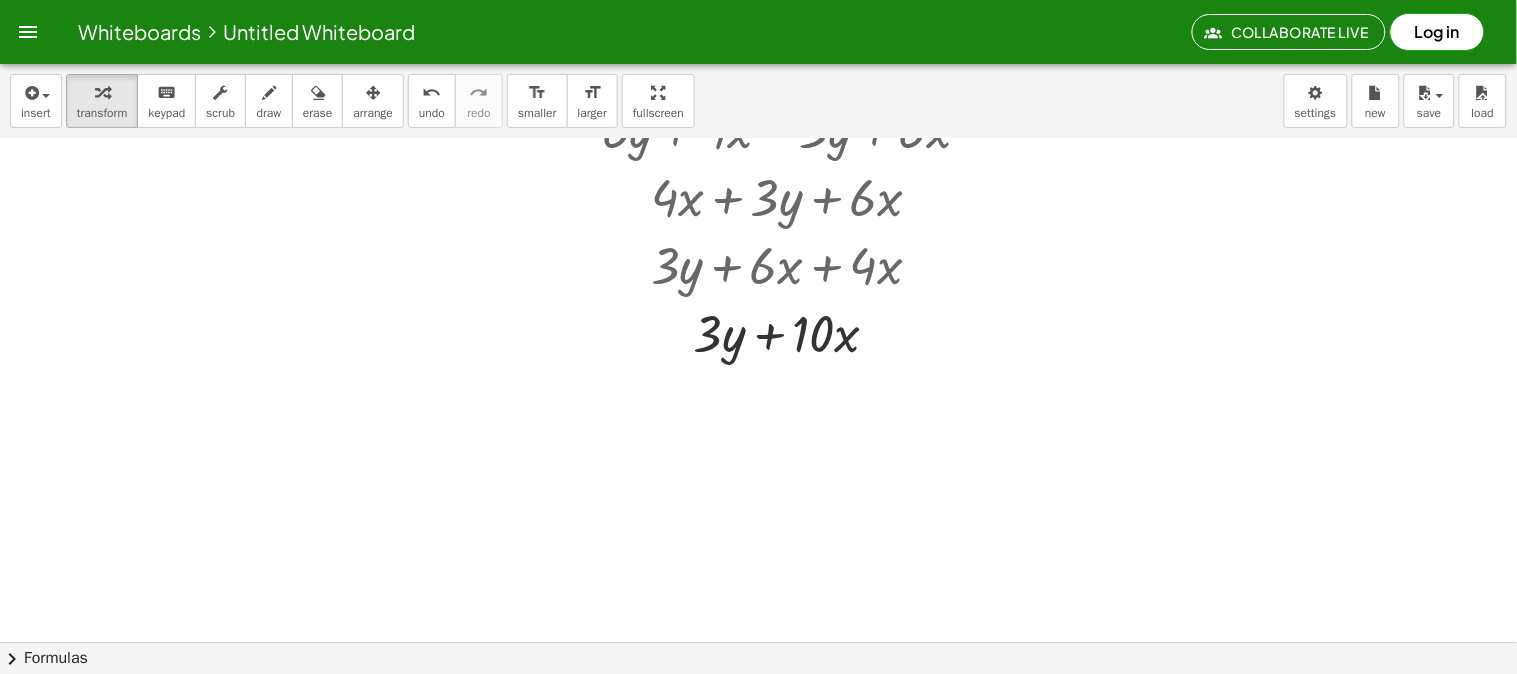 click at bounding box center [758, 373] 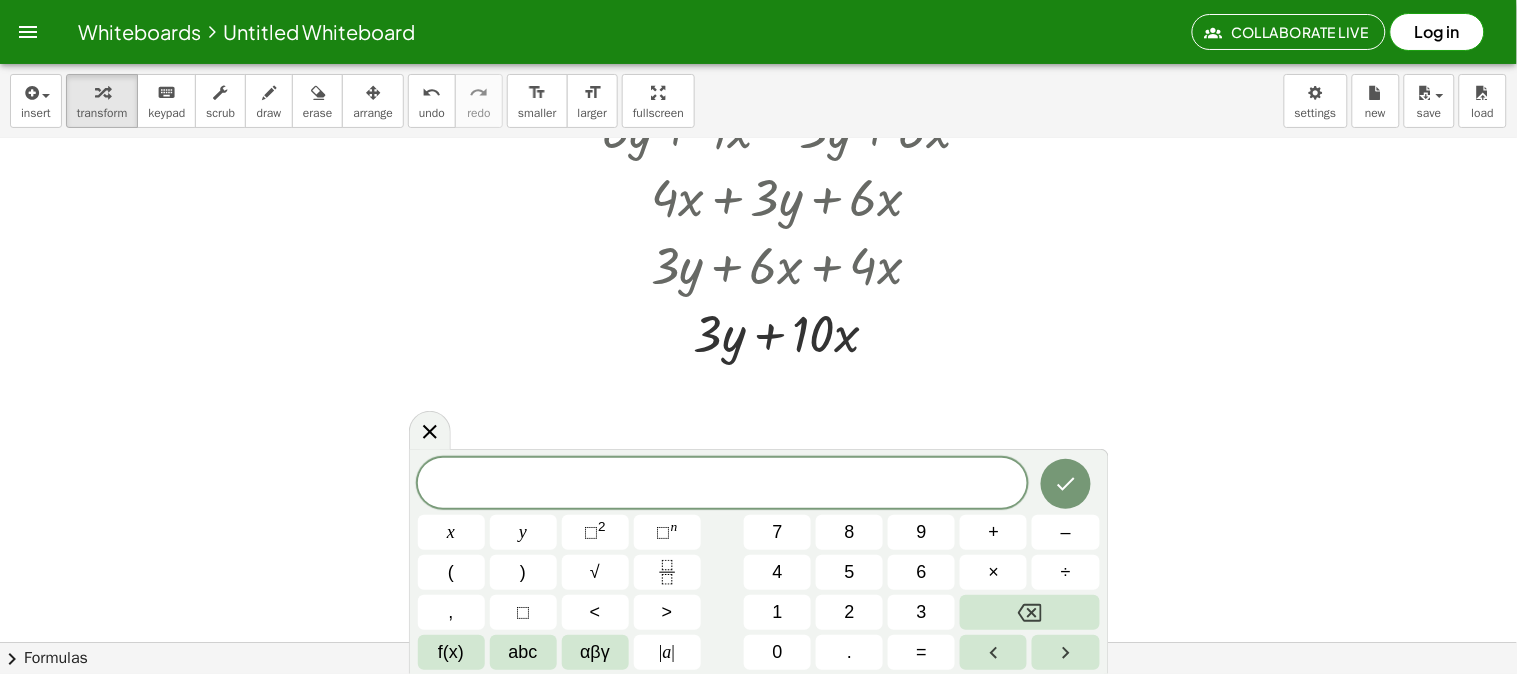 drag, startPoint x: 728, startPoint y: 486, endPoint x: 692, endPoint y: 484, distance: 36.05551 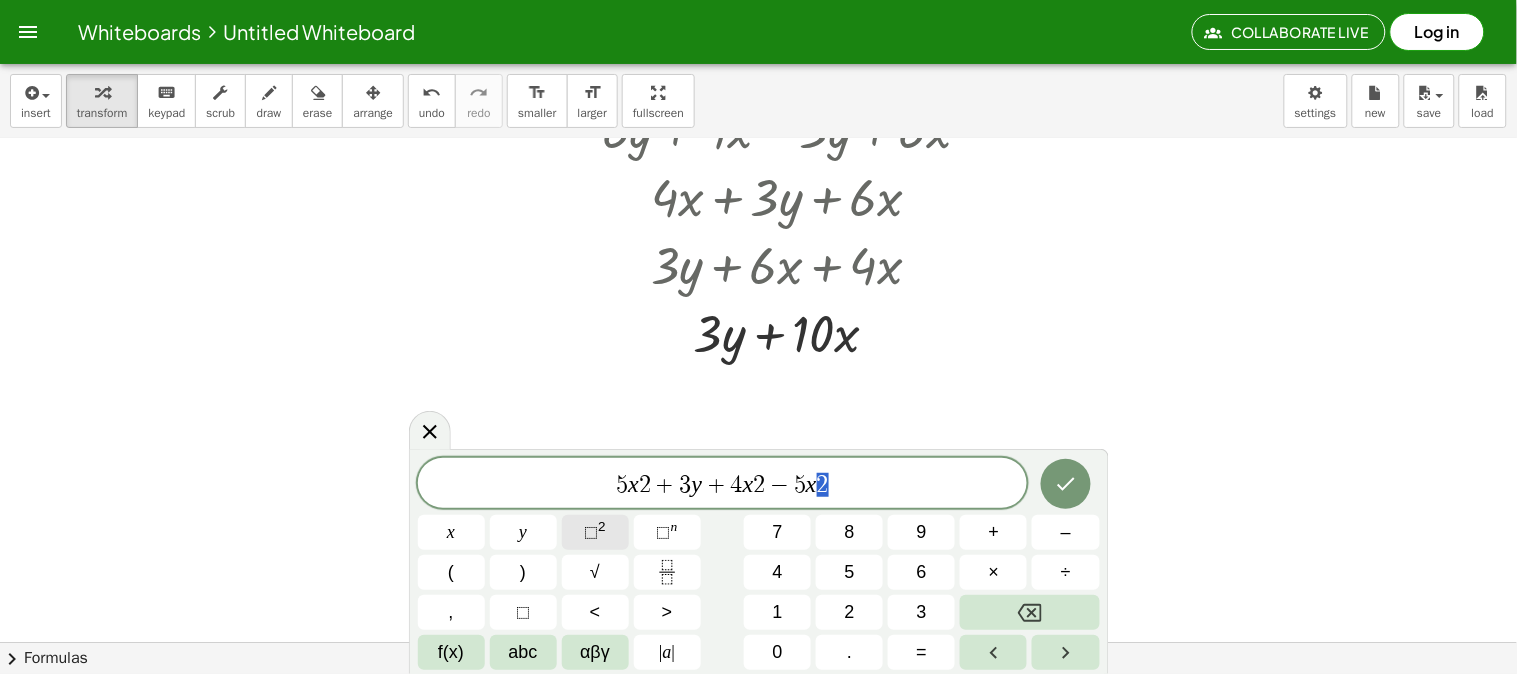 click on "⬚ 2" 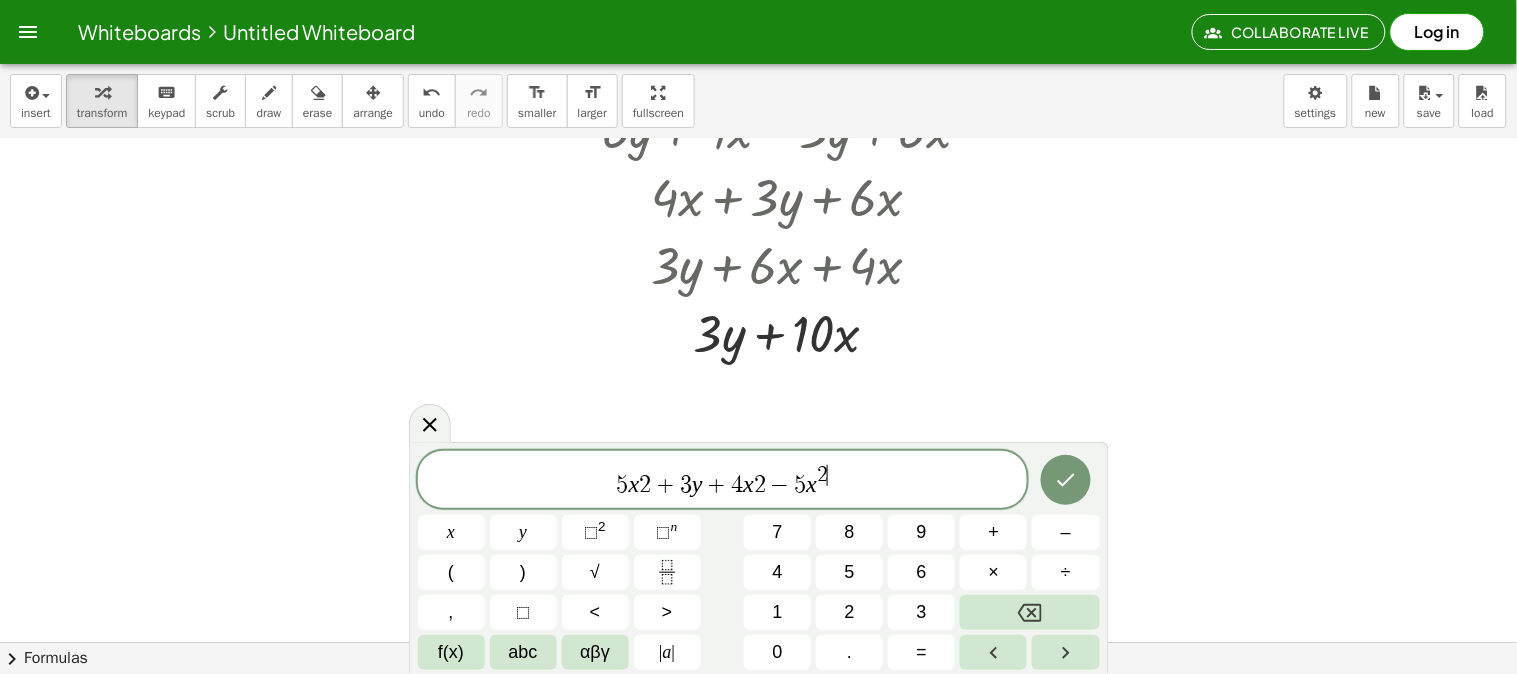 click on "−" at bounding box center [780, 485] 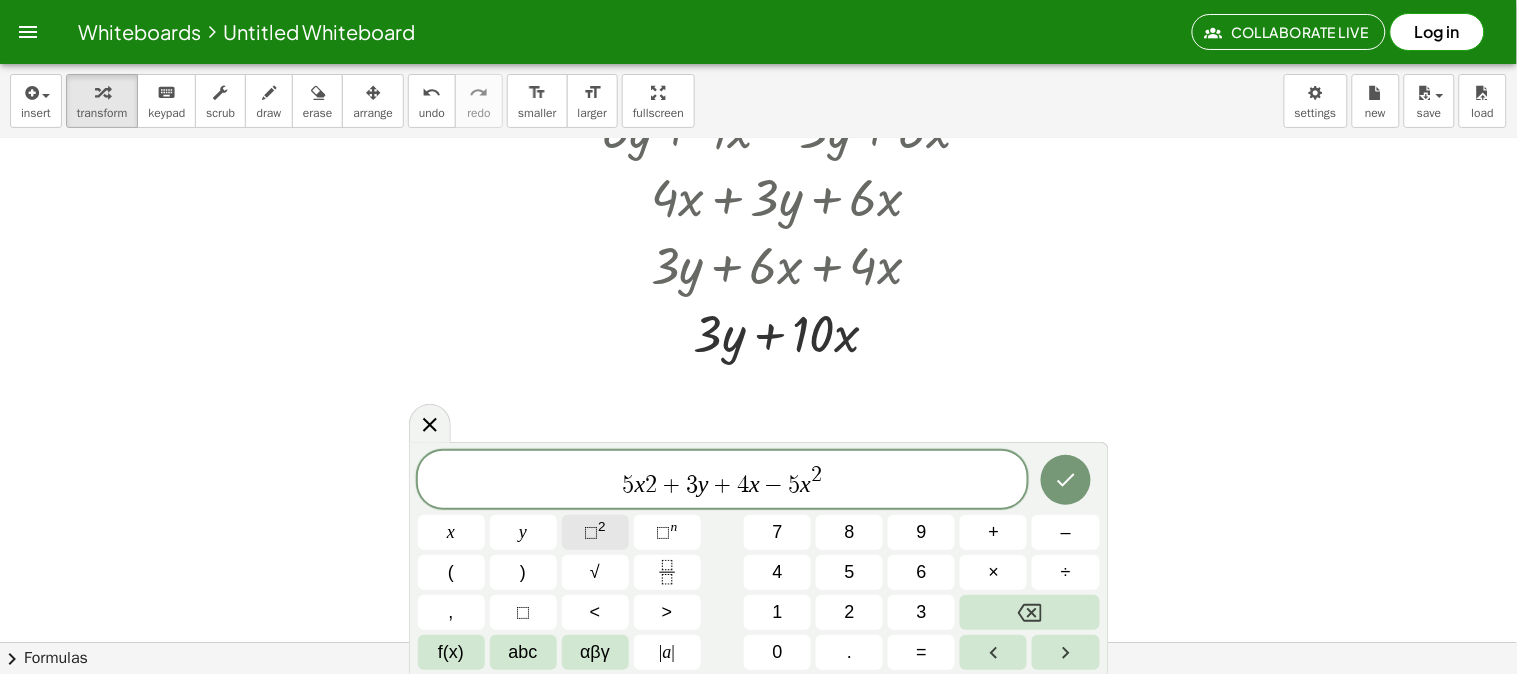 click on "⬚" at bounding box center [591, 532] 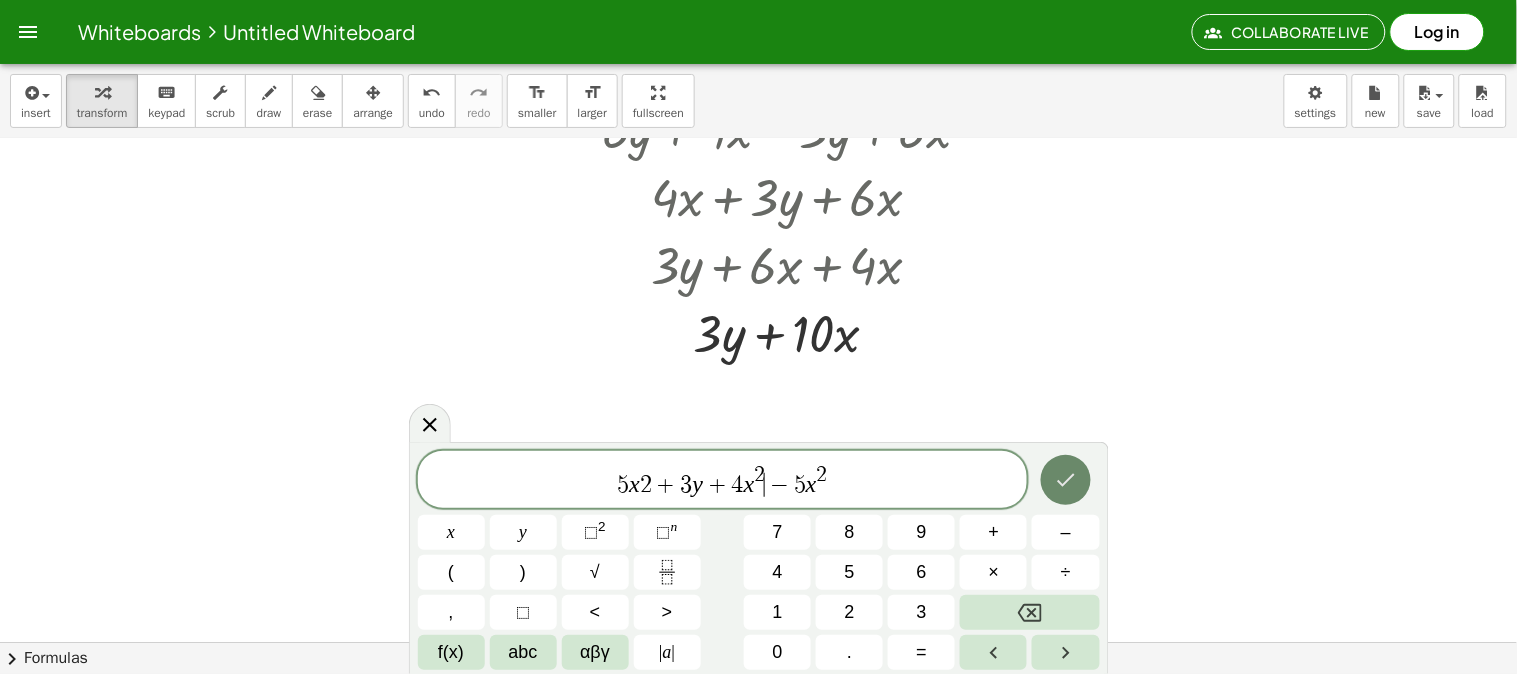 click 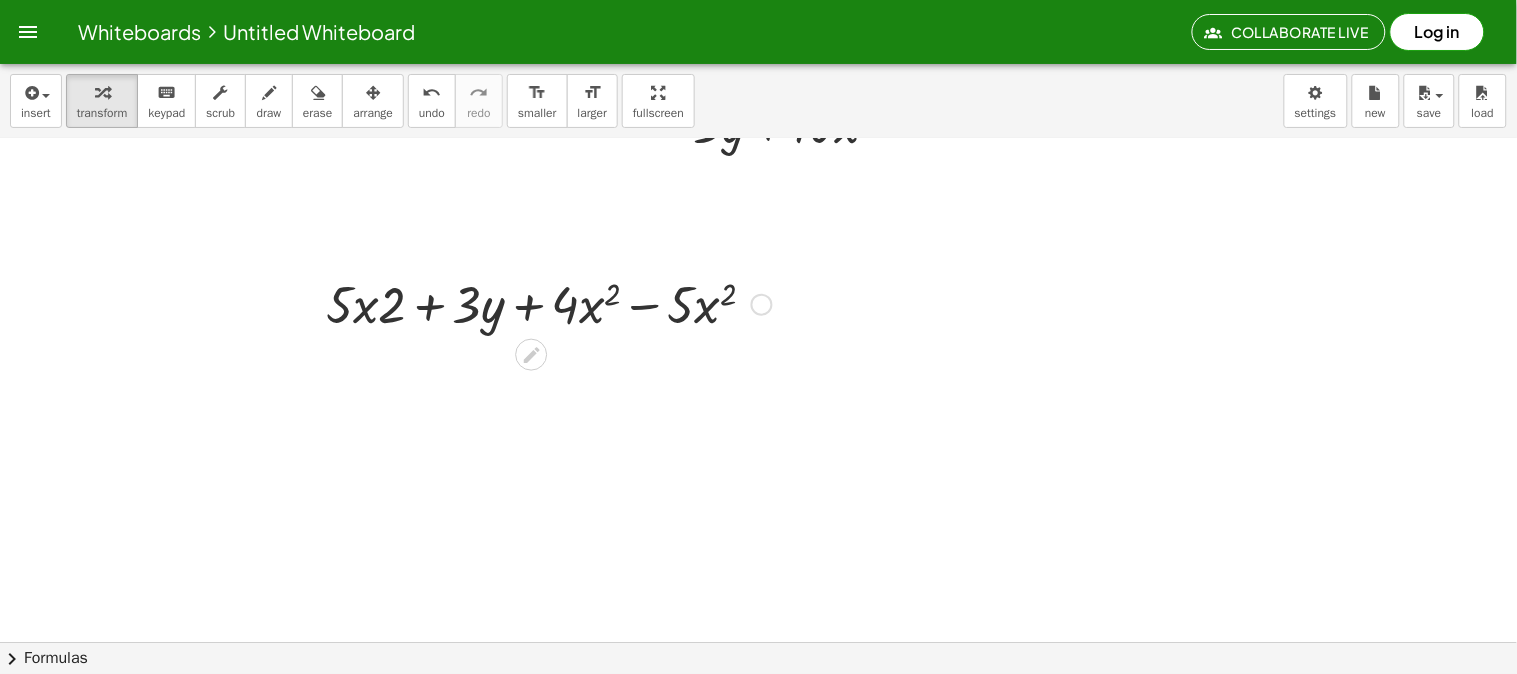 scroll, scrollTop: 555, scrollLeft: 0, axis: vertical 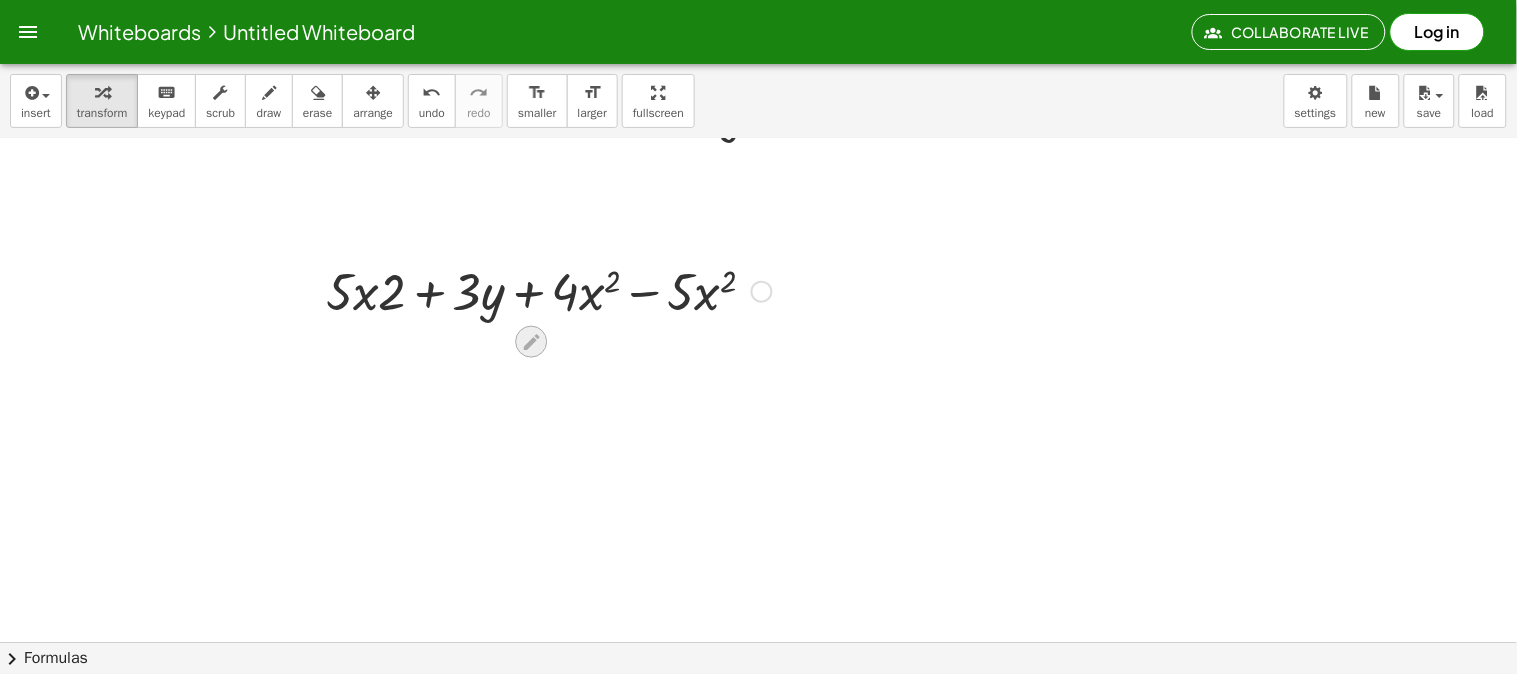 click 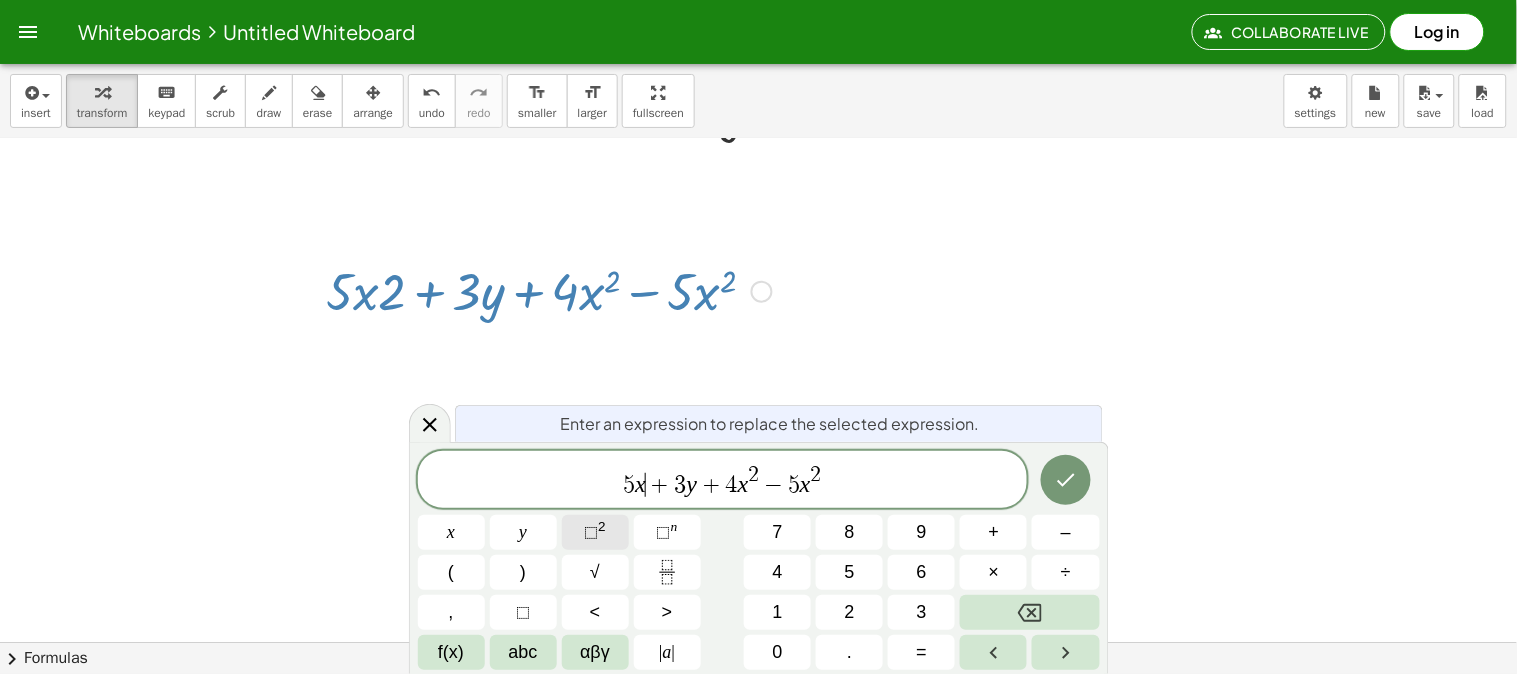 click on "⬚" at bounding box center [591, 532] 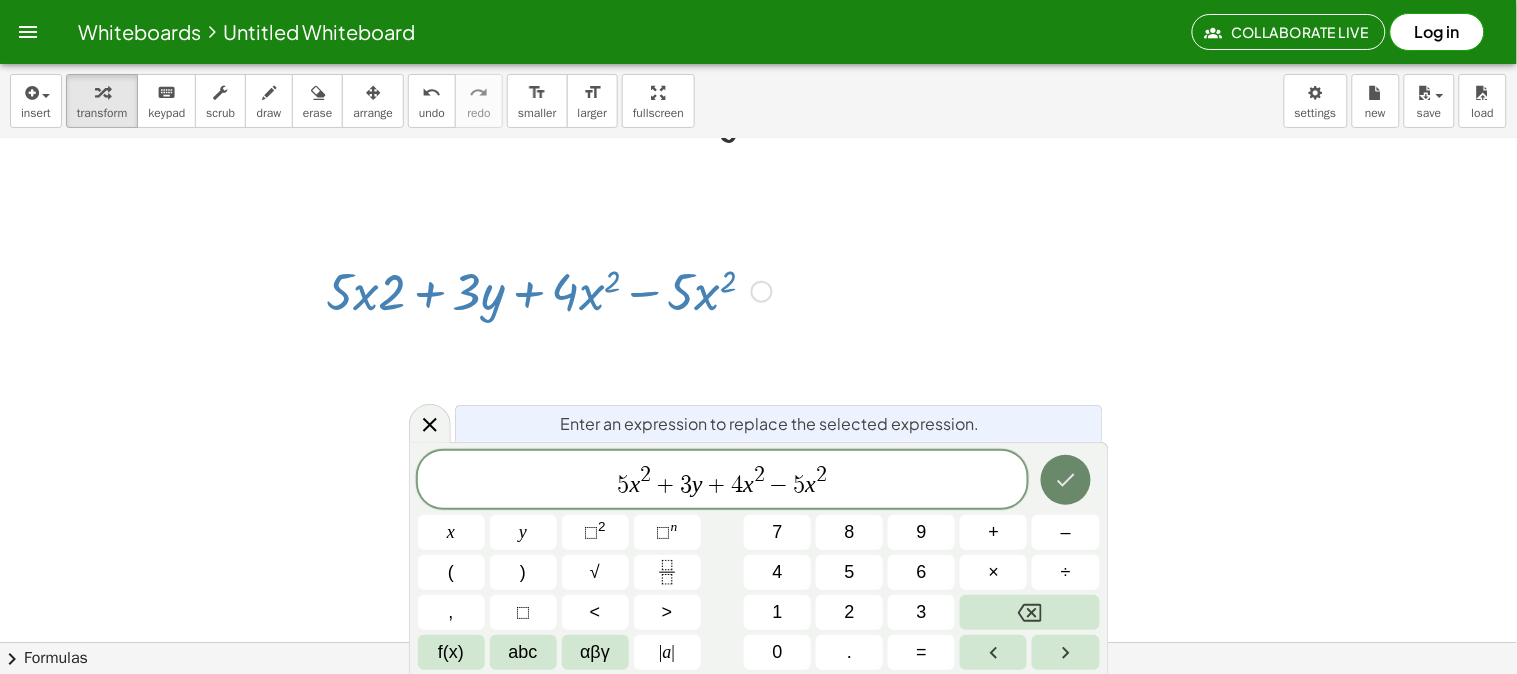 click 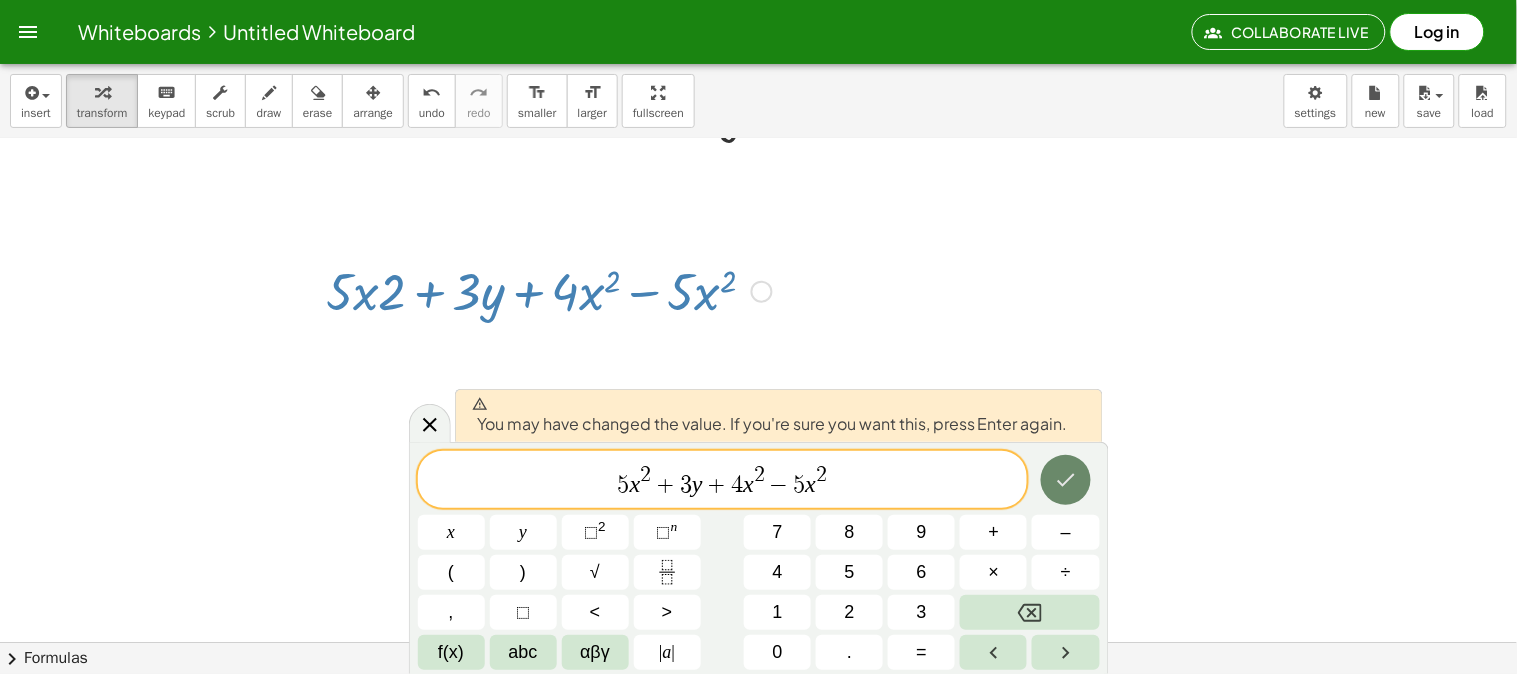 click at bounding box center [1066, 480] 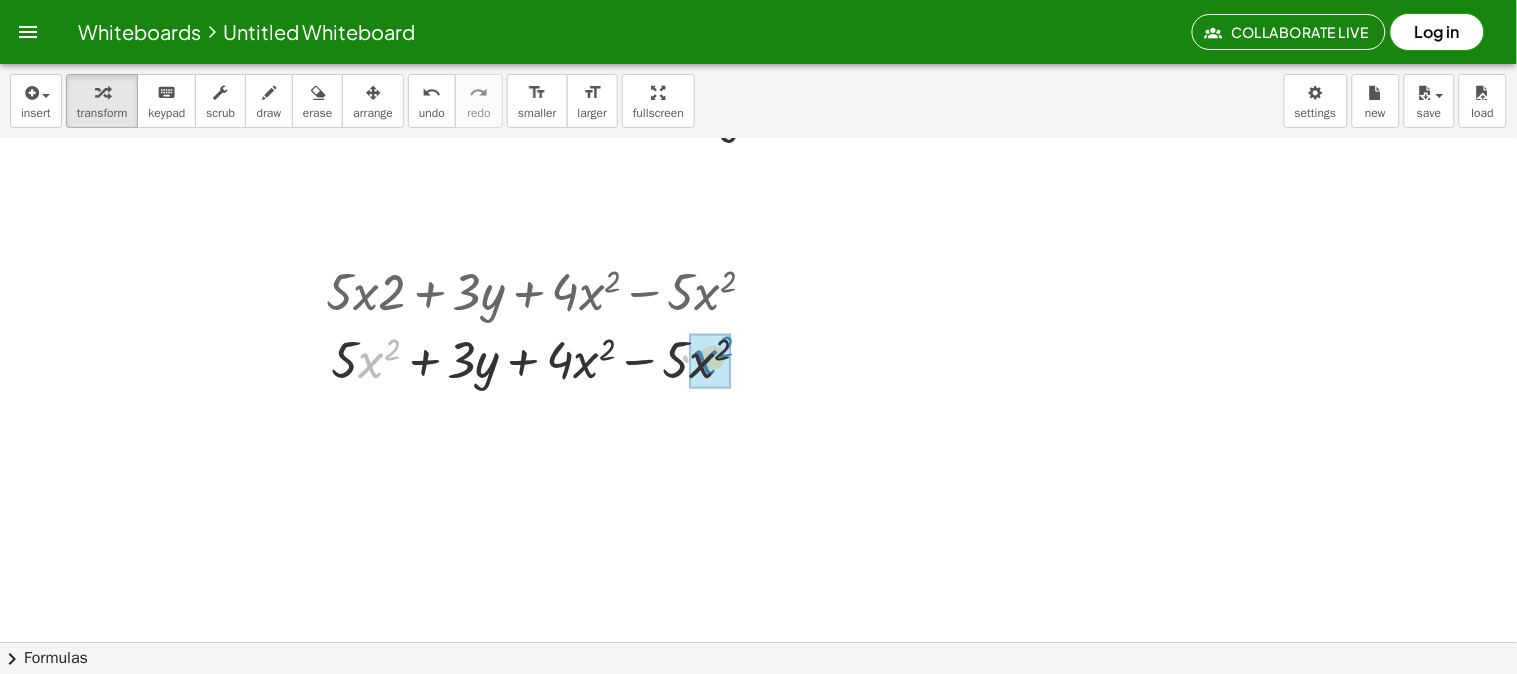 drag, startPoint x: 362, startPoint y: 381, endPoint x: 695, endPoint y: 378, distance: 333.01352 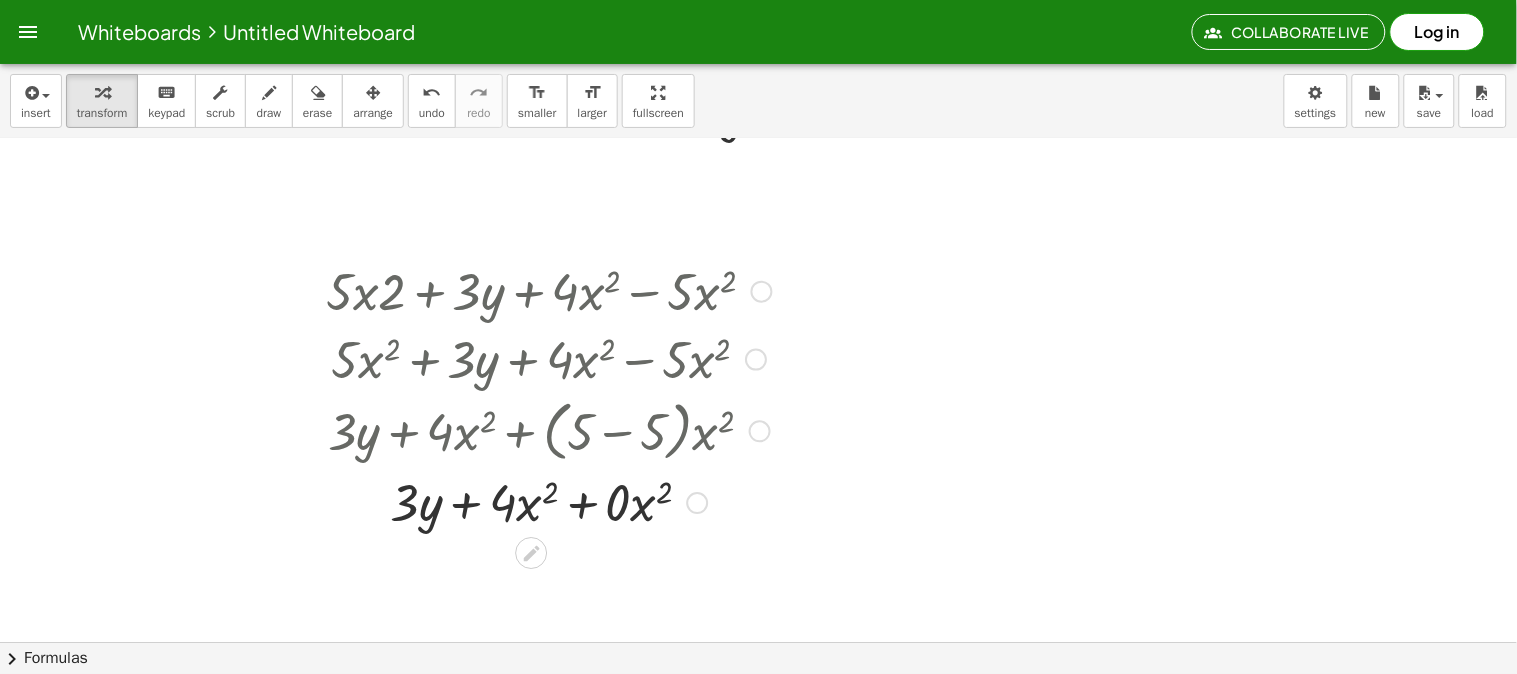 click at bounding box center [549, 502] 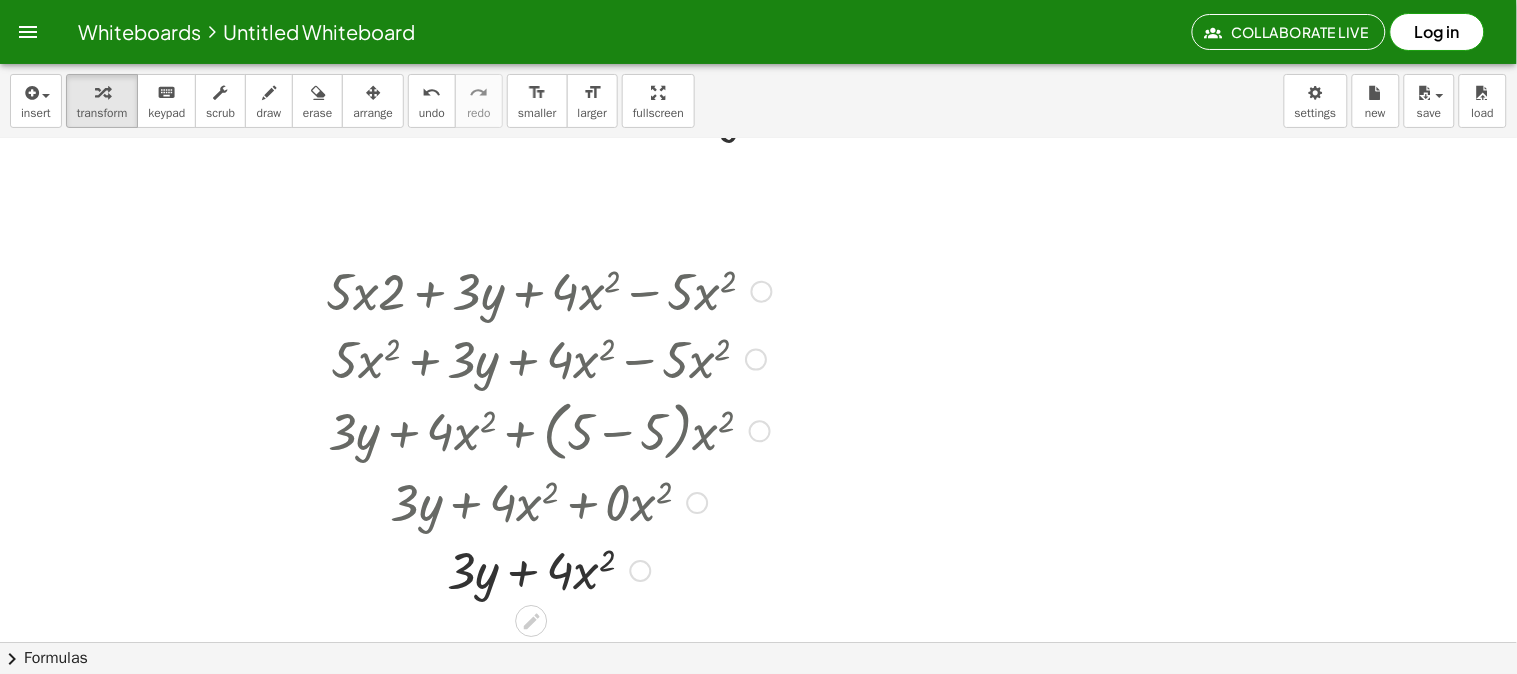 scroll, scrollTop: 631, scrollLeft: 0, axis: vertical 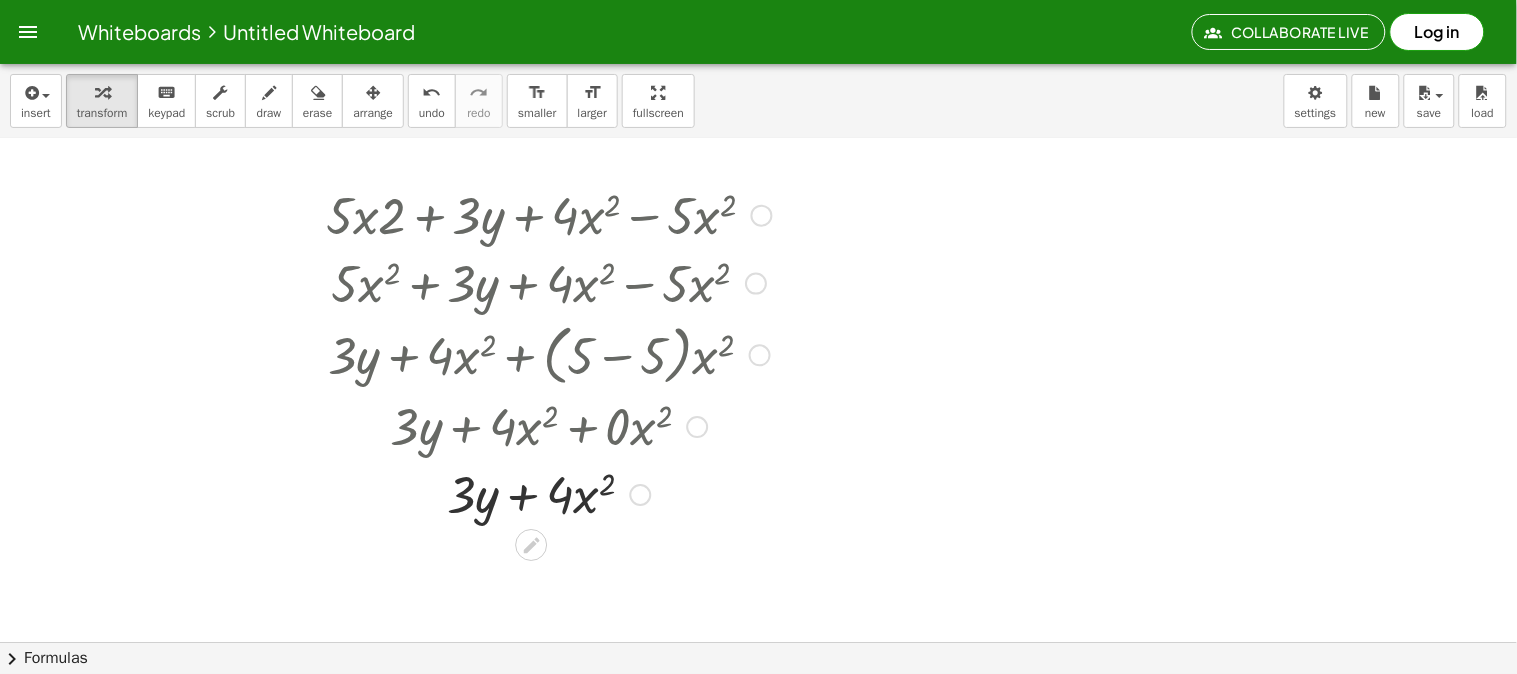 click at bounding box center (549, 494) 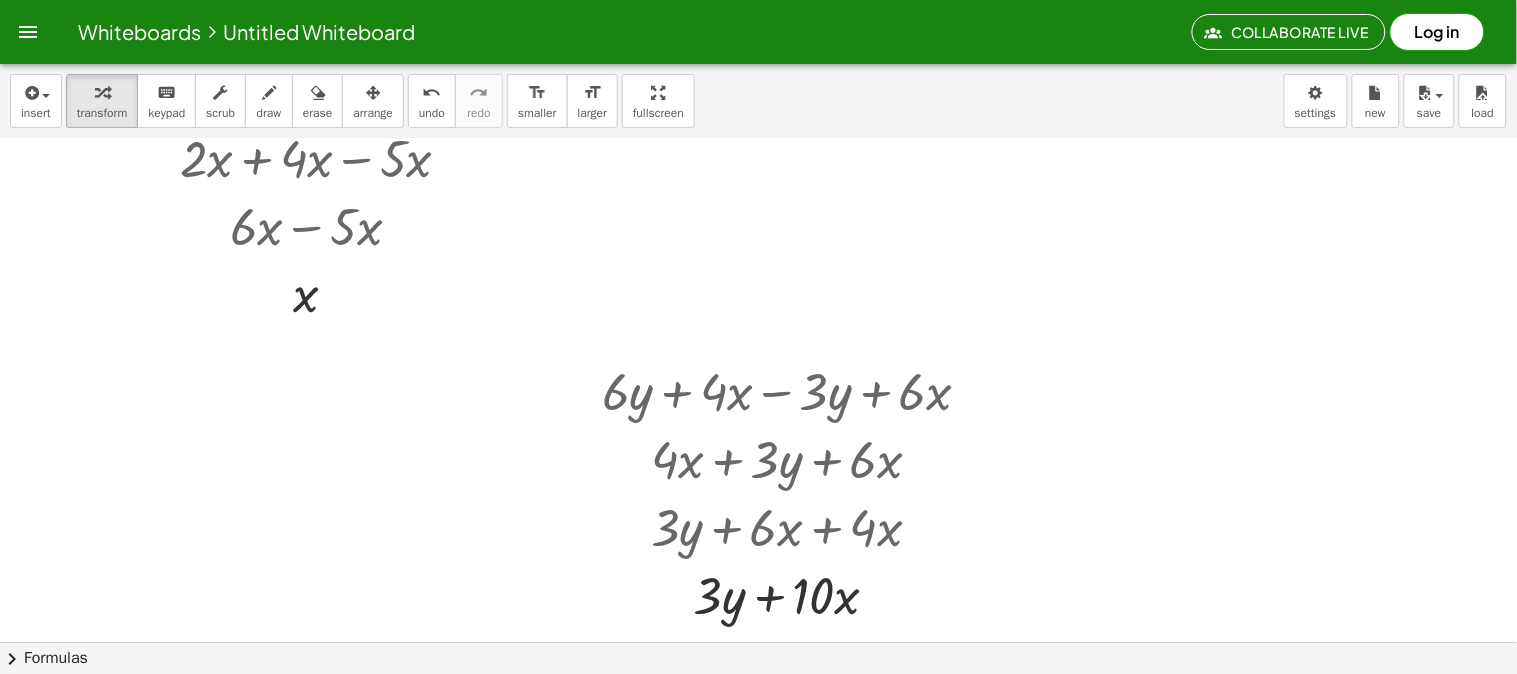 scroll, scrollTop: 0, scrollLeft: 0, axis: both 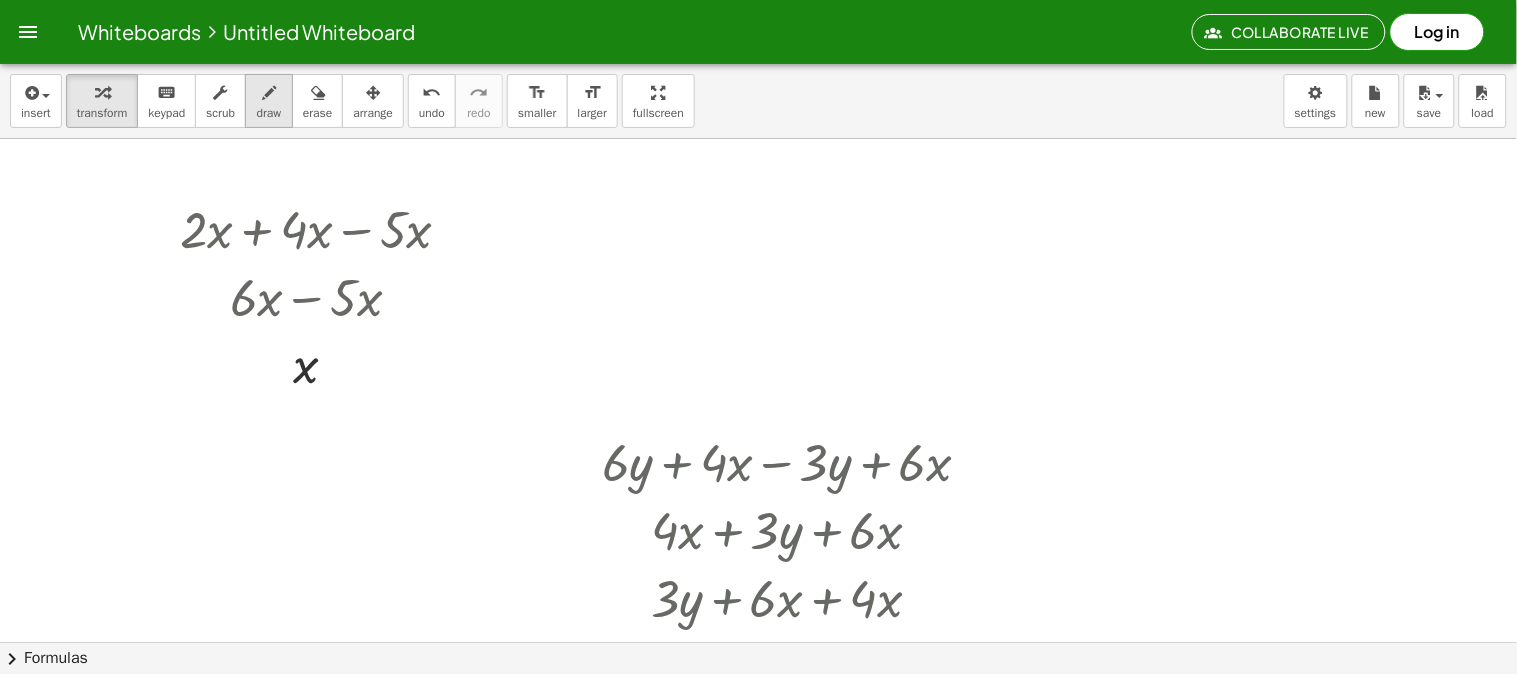 click at bounding box center [269, 93] 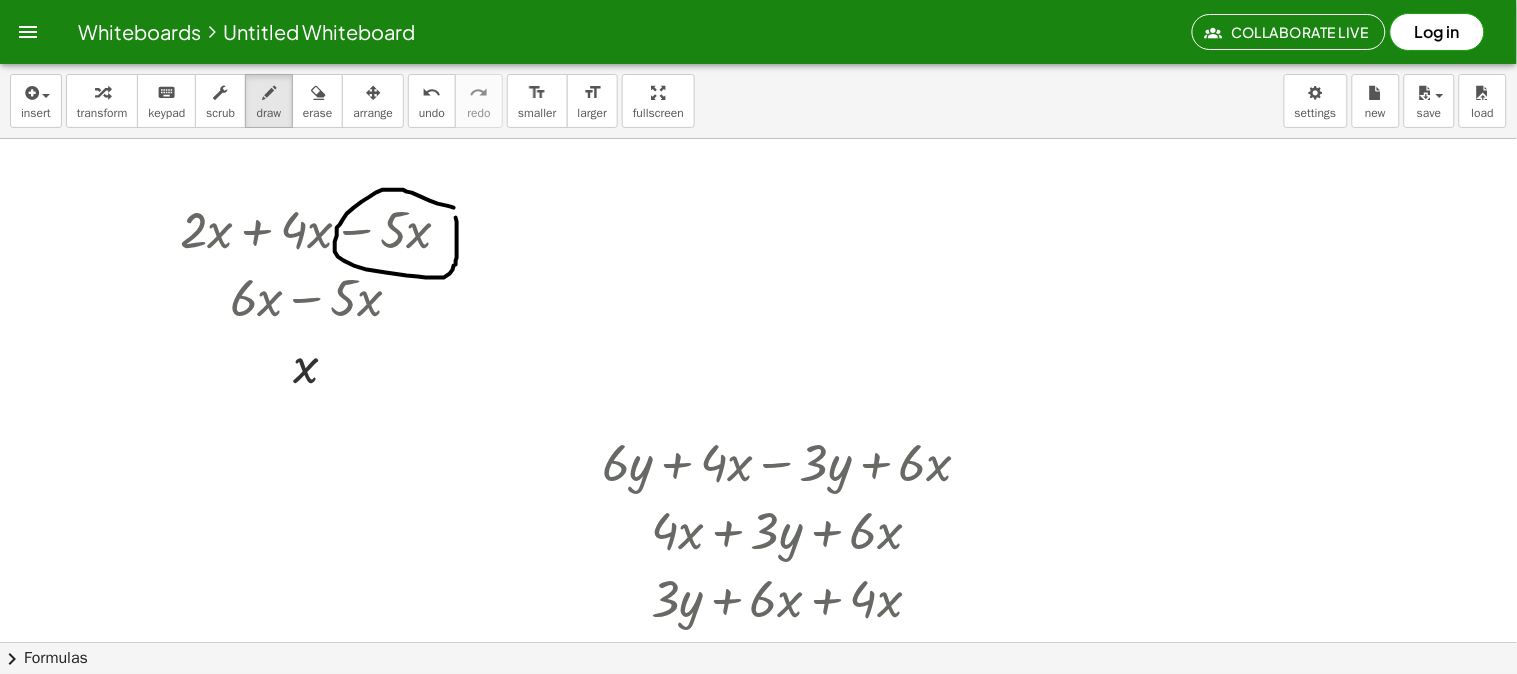 click at bounding box center [758, 893] 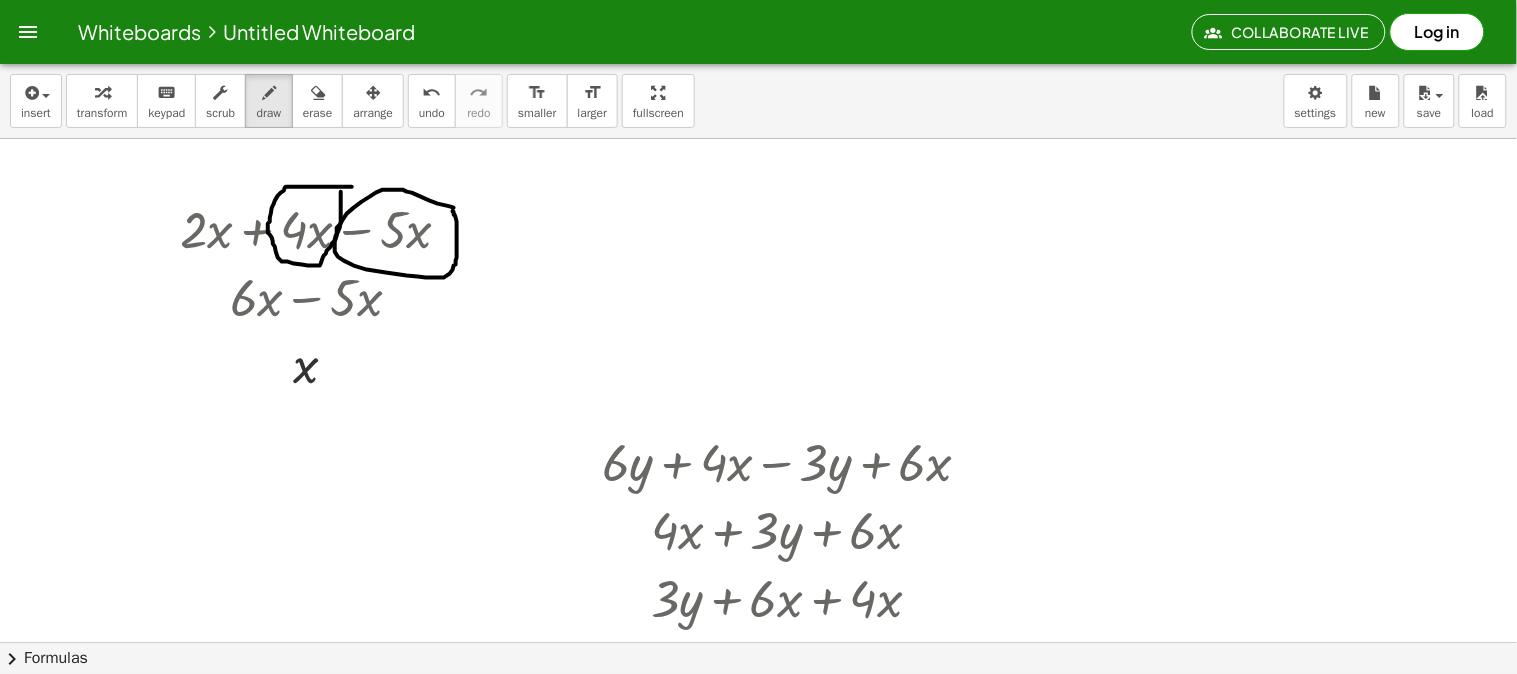 drag, startPoint x: 352, startPoint y: 187, endPoint x: 341, endPoint y: 182, distance: 12.083046 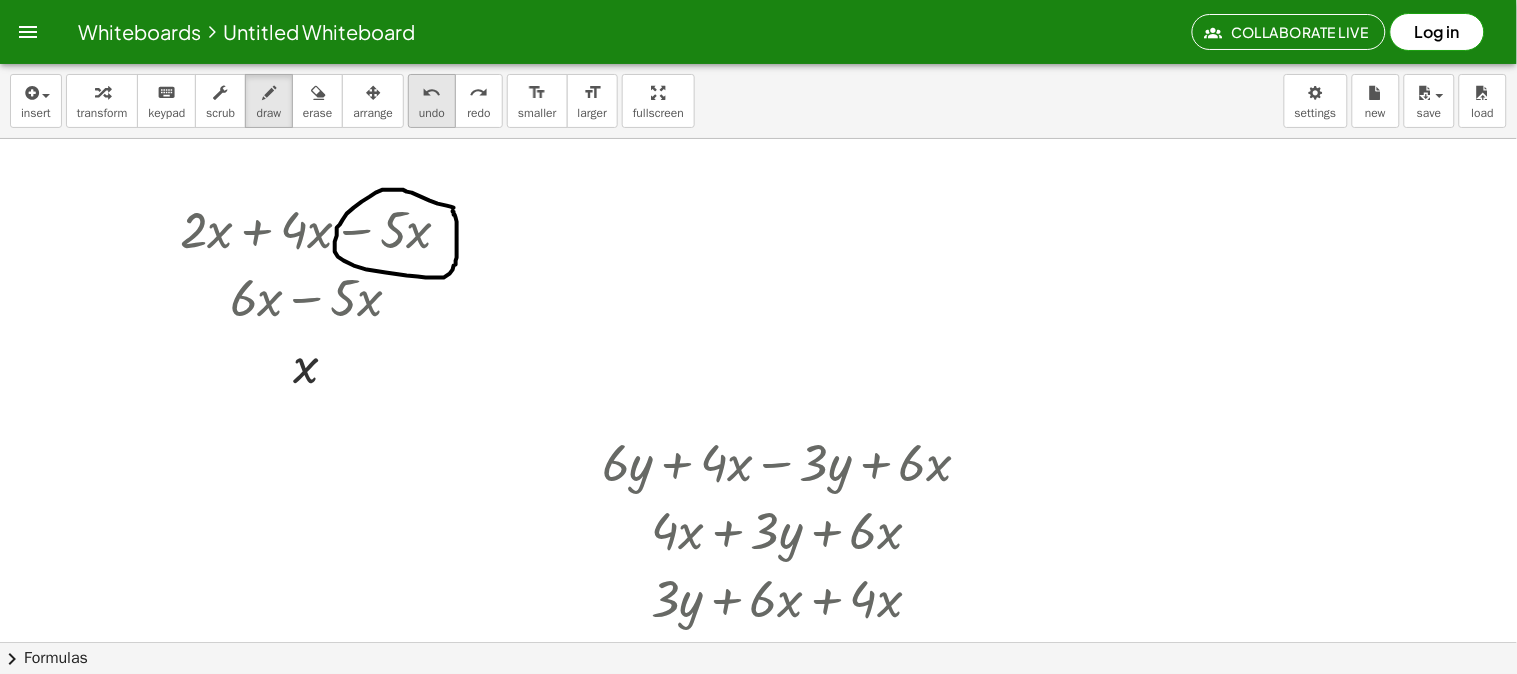 click on "undo" at bounding box center (432, 93) 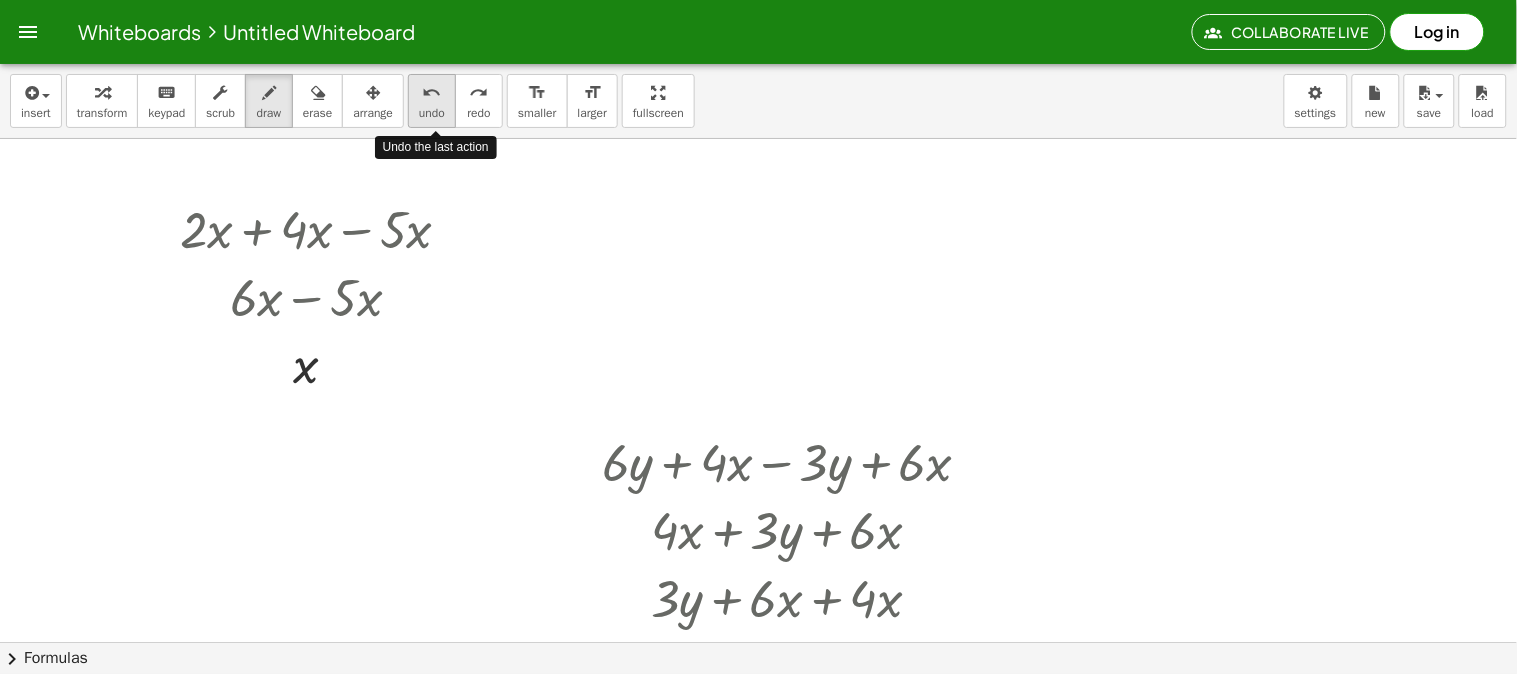 click on "undo" at bounding box center [432, 93] 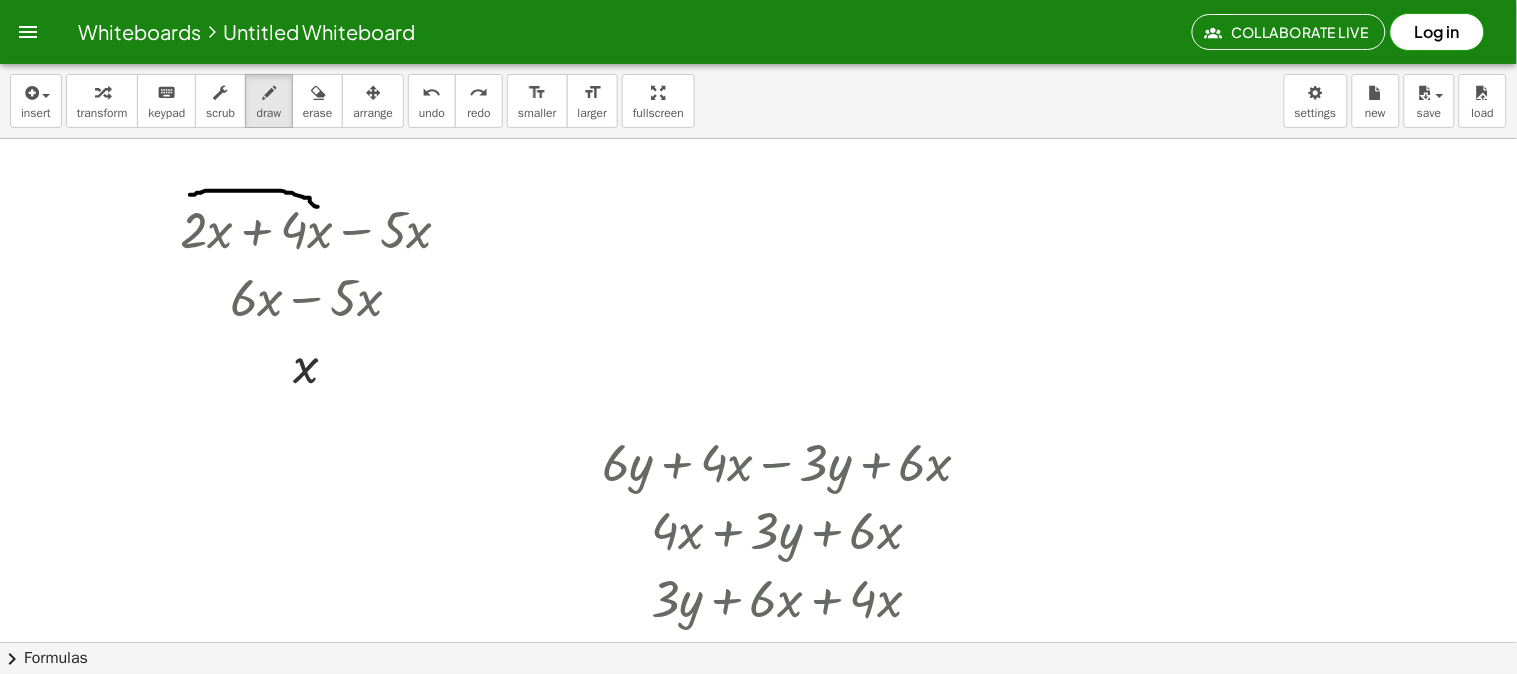 drag, startPoint x: 190, startPoint y: 195, endPoint x: 322, endPoint y: 212, distance: 133.0902 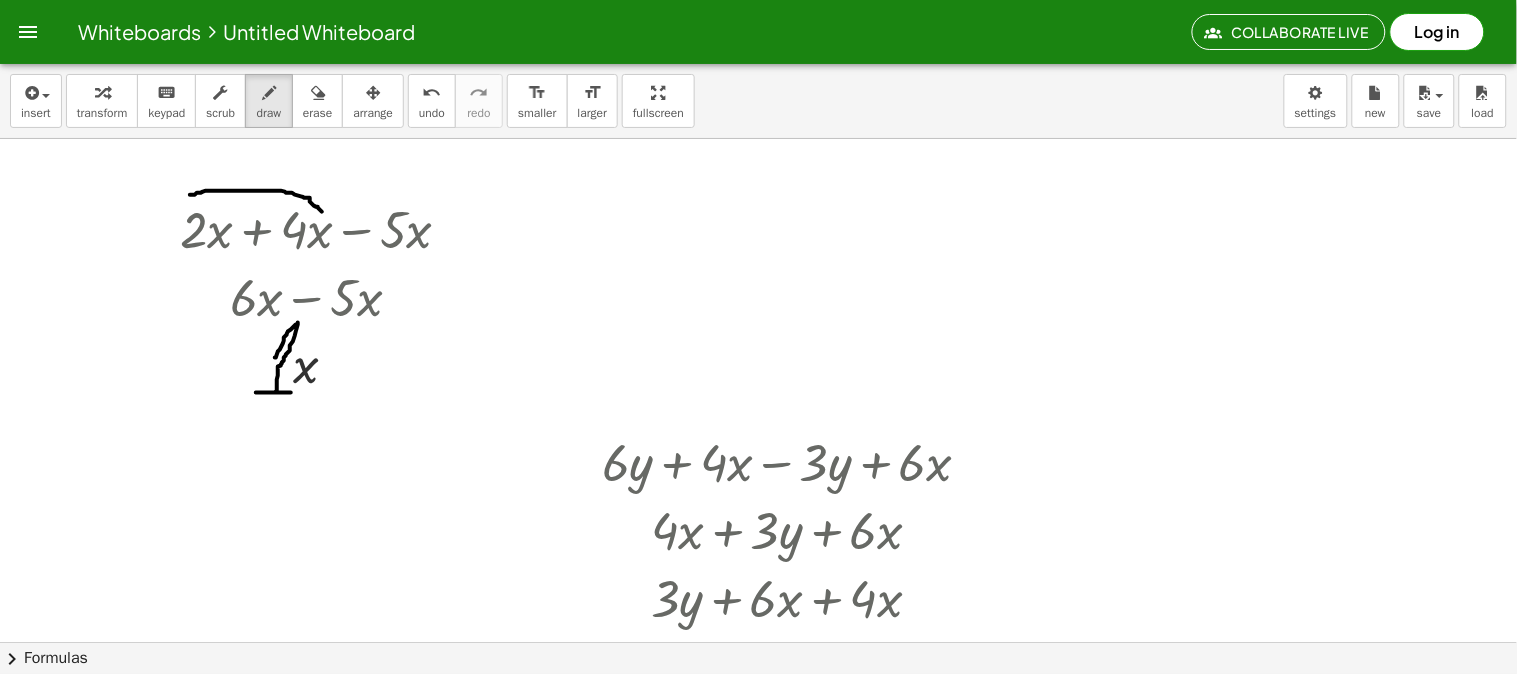 drag, startPoint x: 275, startPoint y: 358, endPoint x: 293, endPoint y: 393, distance: 39.357338 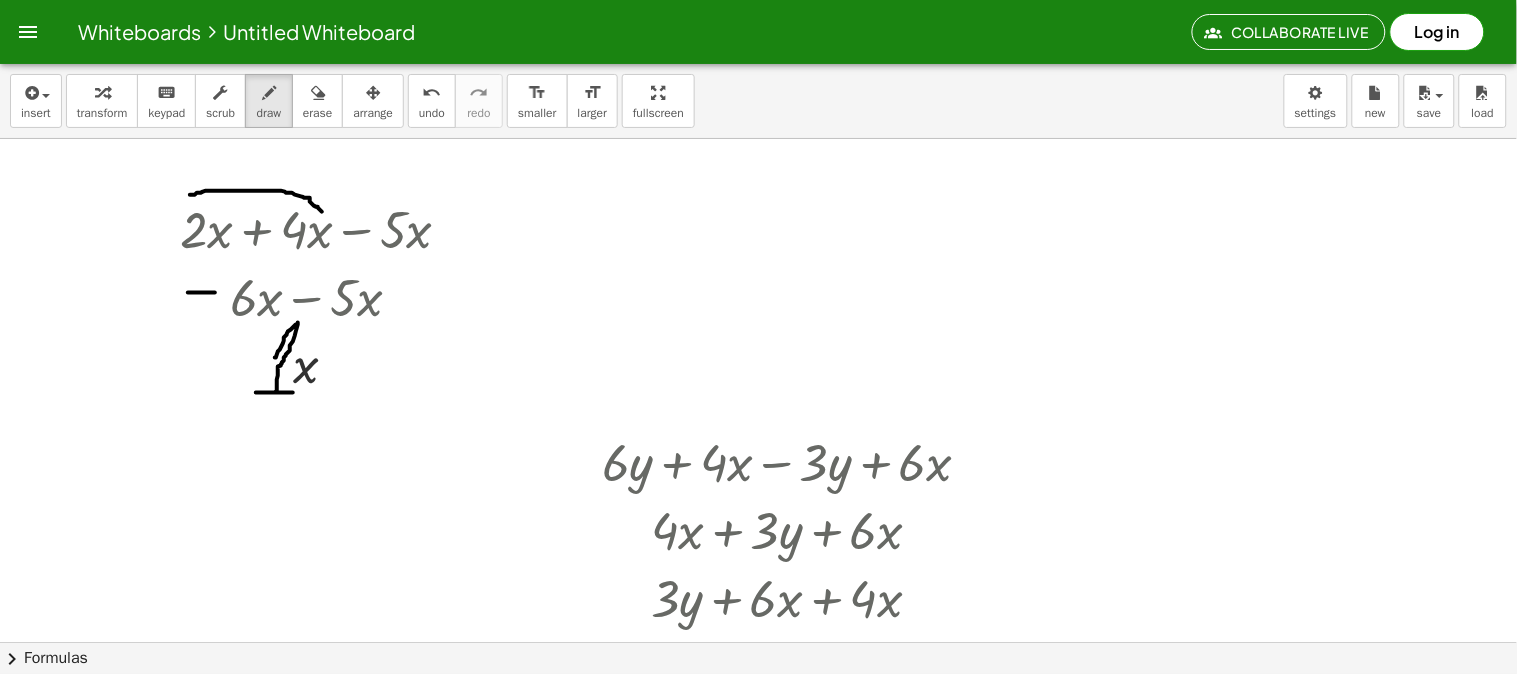 drag, startPoint x: 188, startPoint y: 293, endPoint x: 215, endPoint y: 293, distance: 27 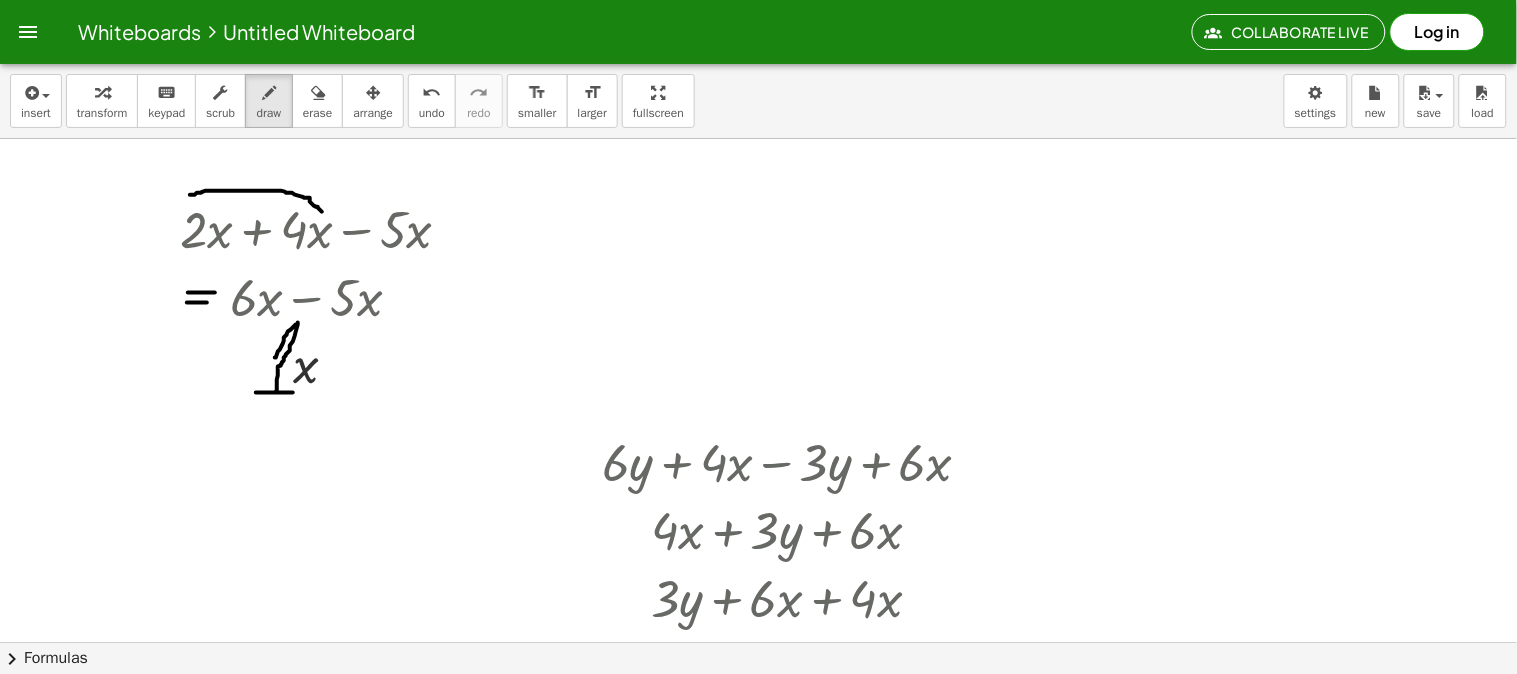 drag, startPoint x: 187, startPoint y: 303, endPoint x: 207, endPoint y: 303, distance: 20 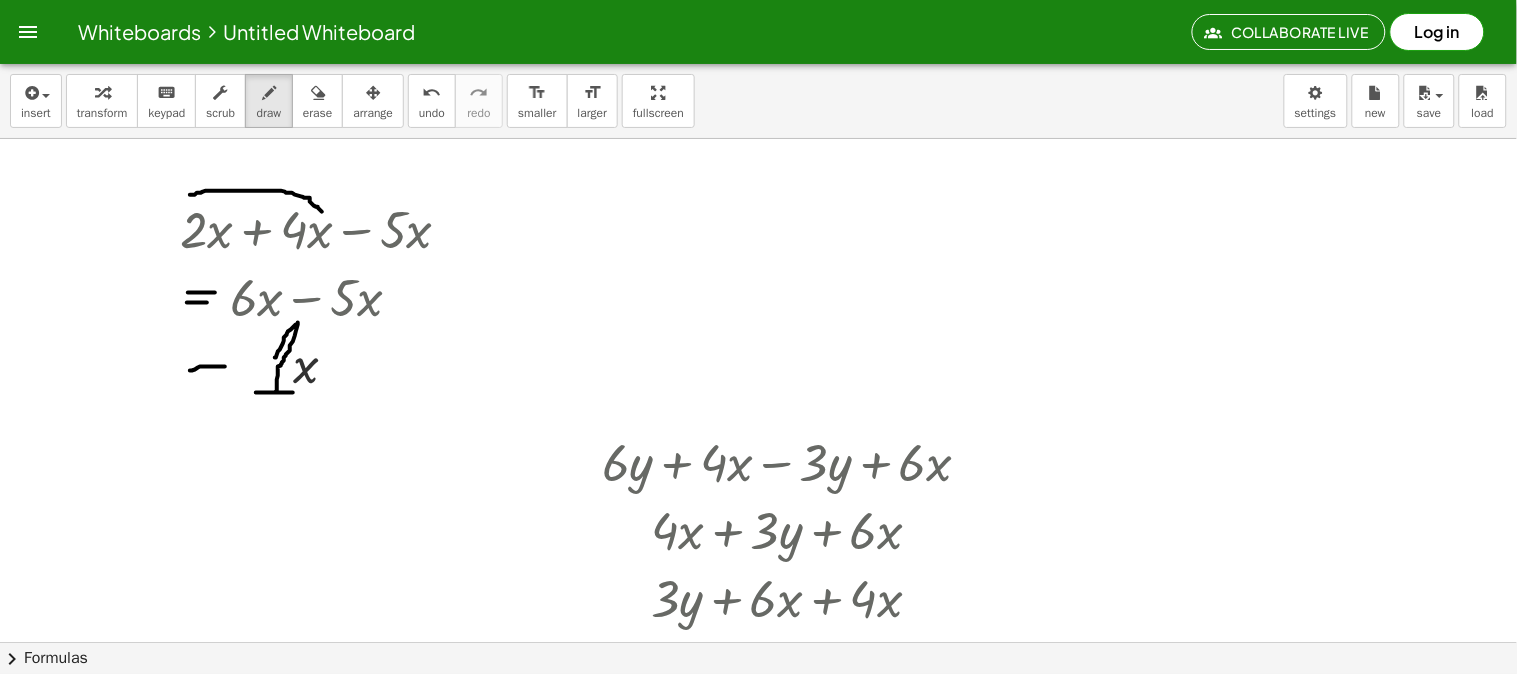 drag, startPoint x: 190, startPoint y: 371, endPoint x: 227, endPoint y: 367, distance: 37.215588 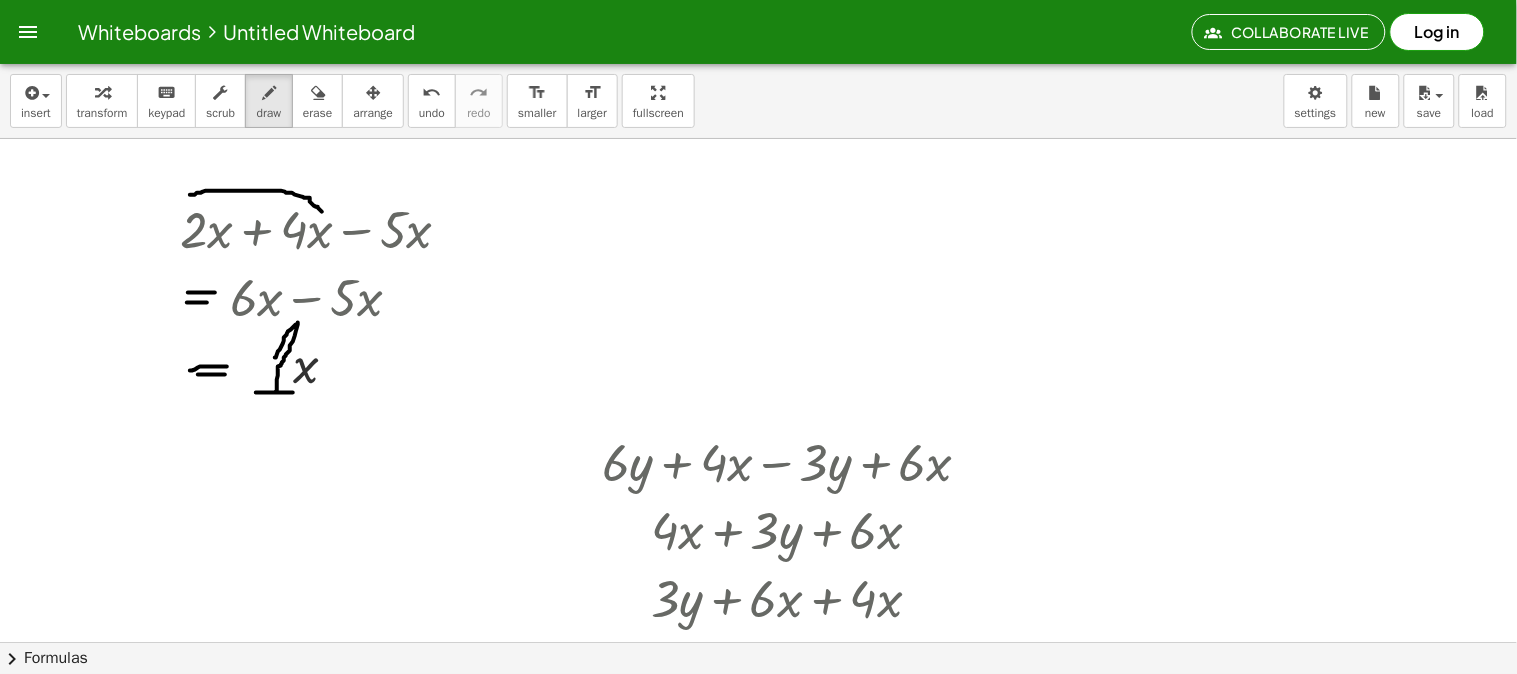 drag, startPoint x: 198, startPoint y: 375, endPoint x: 231, endPoint y: 375, distance: 33 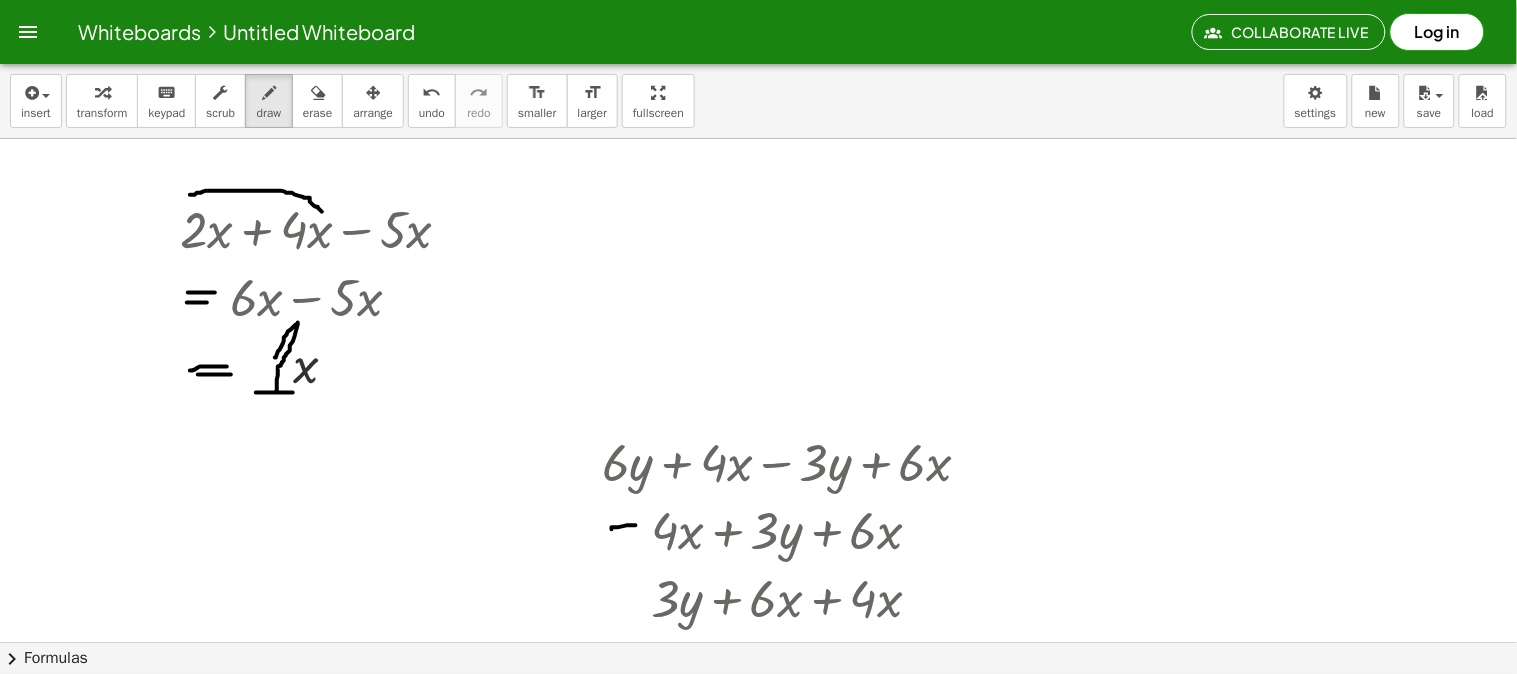 drag, startPoint x: 612, startPoint y: 530, endPoint x: 646, endPoint y: 525, distance: 34.36568 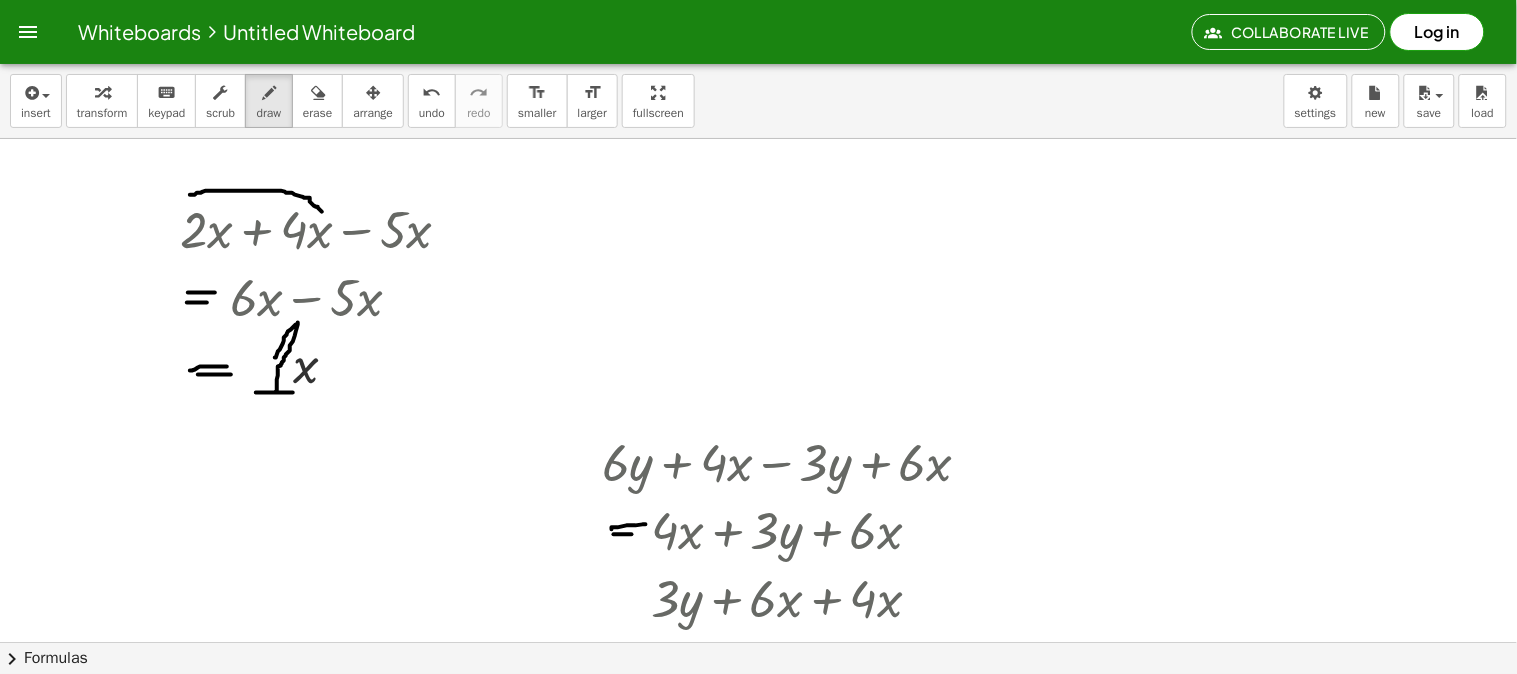 drag, startPoint x: 614, startPoint y: 535, endPoint x: 632, endPoint y: 535, distance: 18 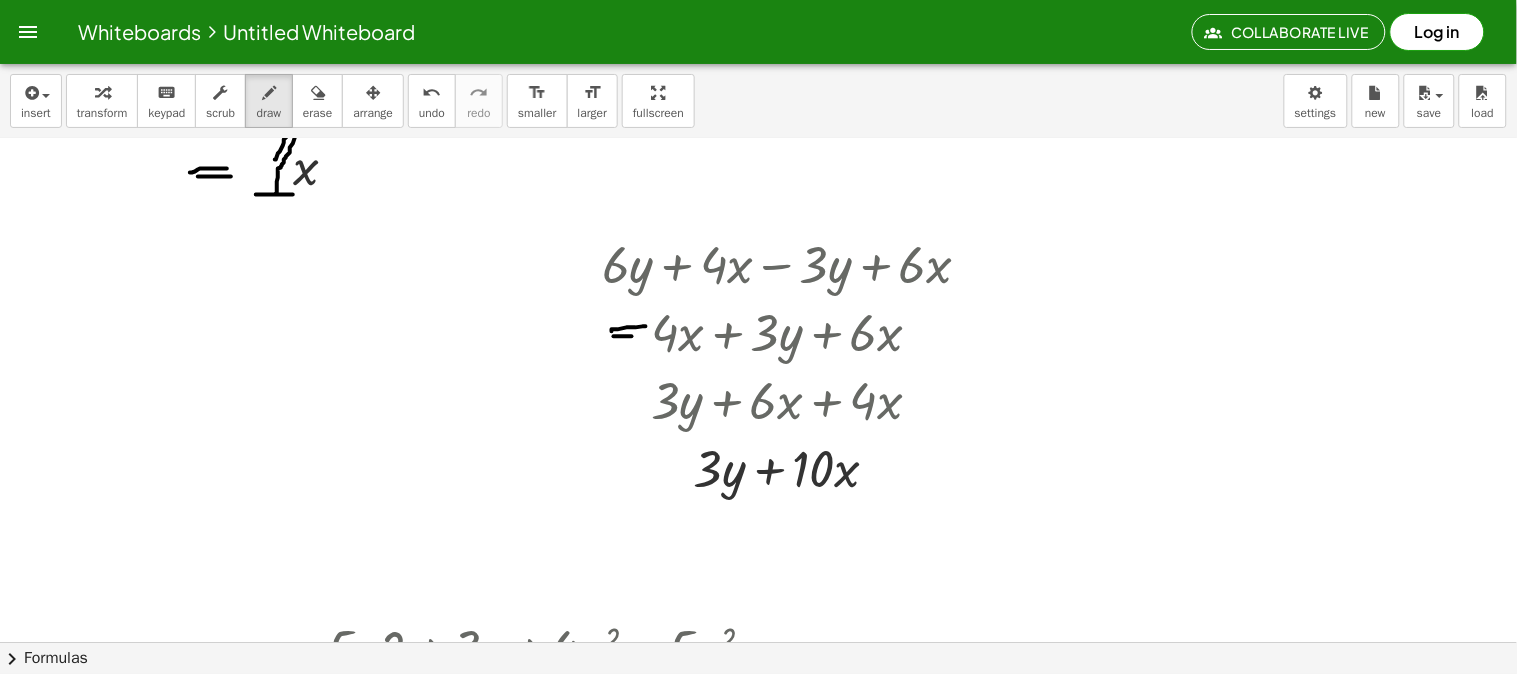 scroll, scrollTop: 222, scrollLeft: 0, axis: vertical 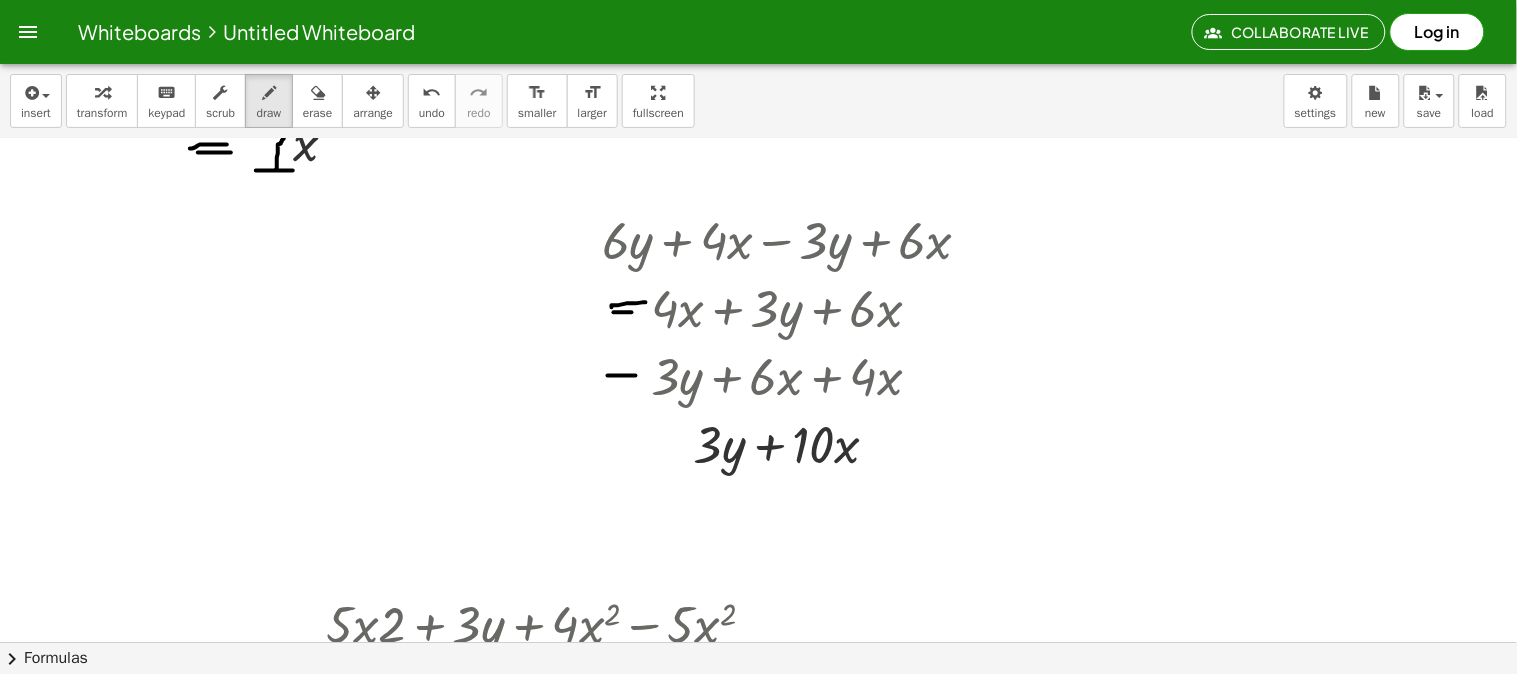 drag, startPoint x: 608, startPoint y: 376, endPoint x: 638, endPoint y: 376, distance: 30 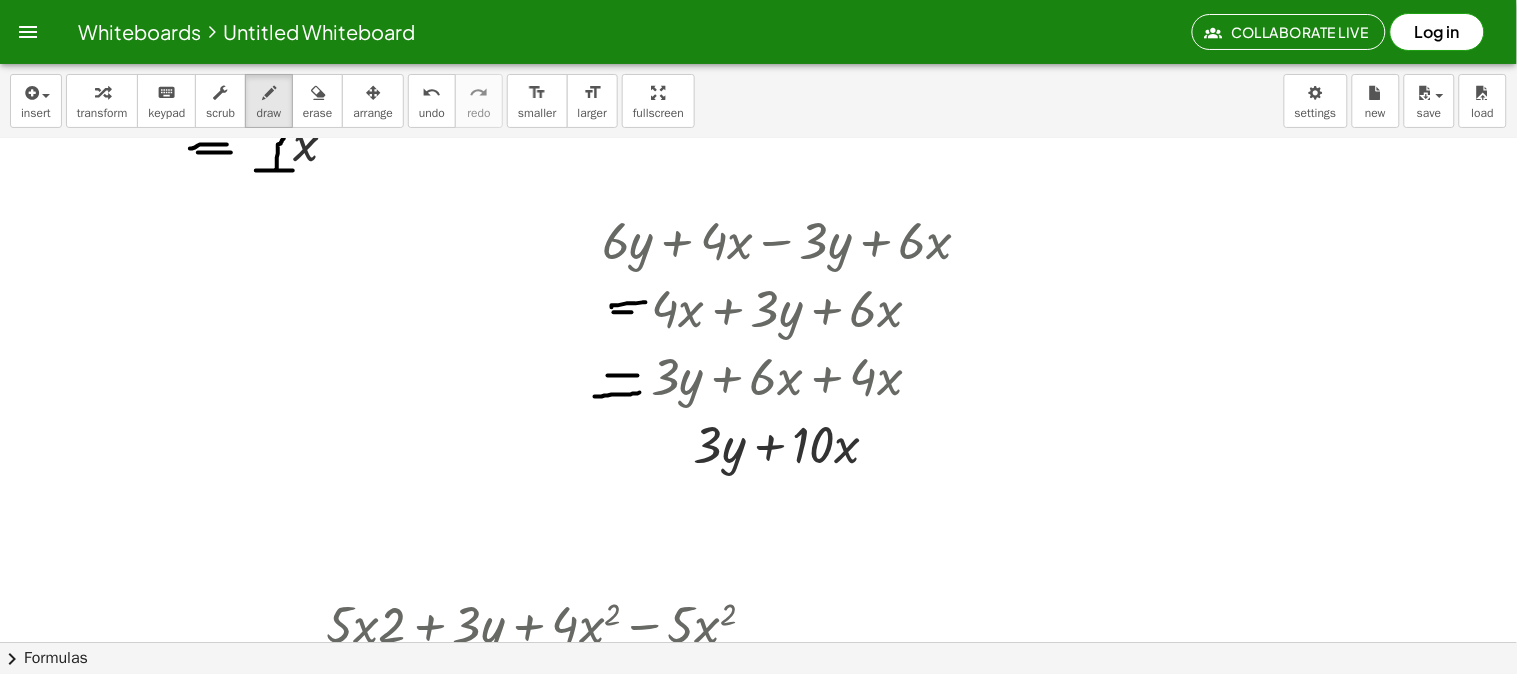 drag, startPoint x: 595, startPoint y: 397, endPoint x: 641, endPoint y: 392, distance: 46.270943 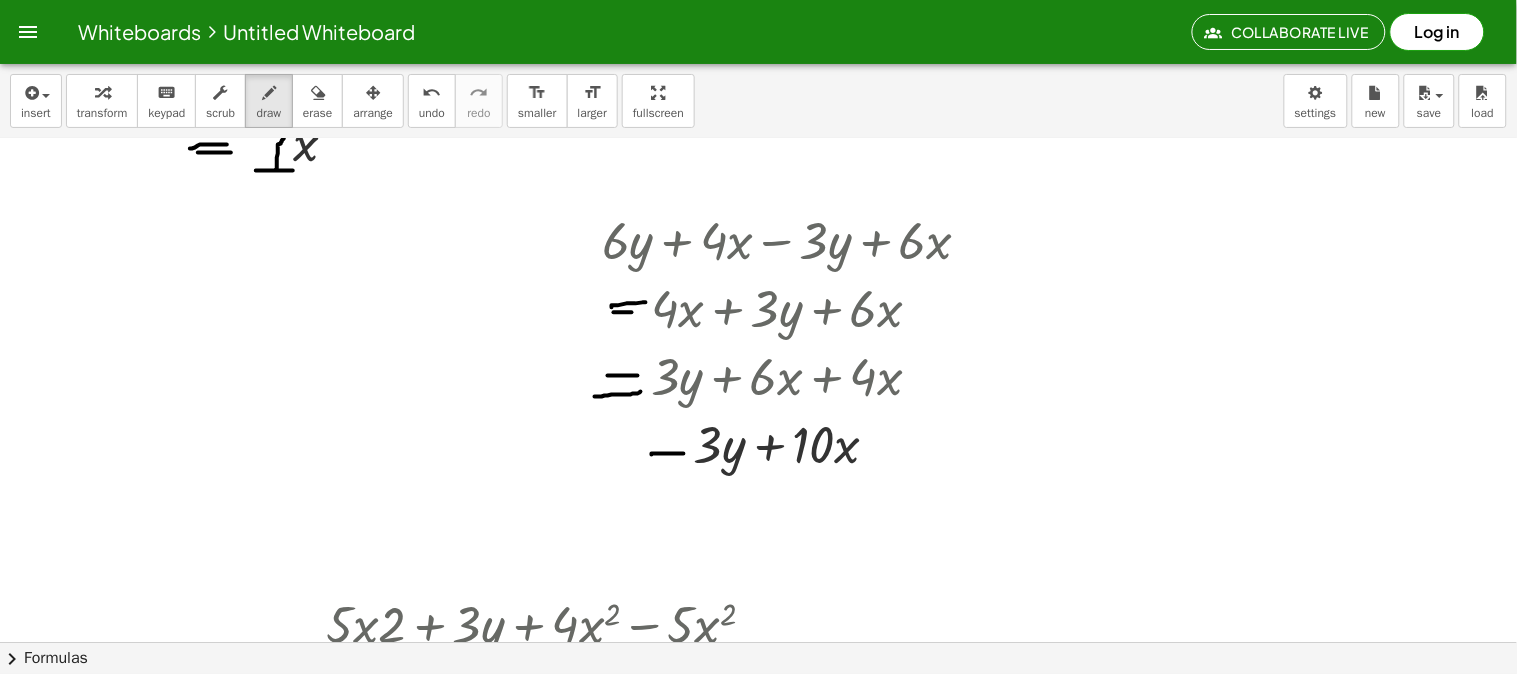 drag, startPoint x: 652, startPoint y: 455, endPoint x: 684, endPoint y: 454, distance: 32.01562 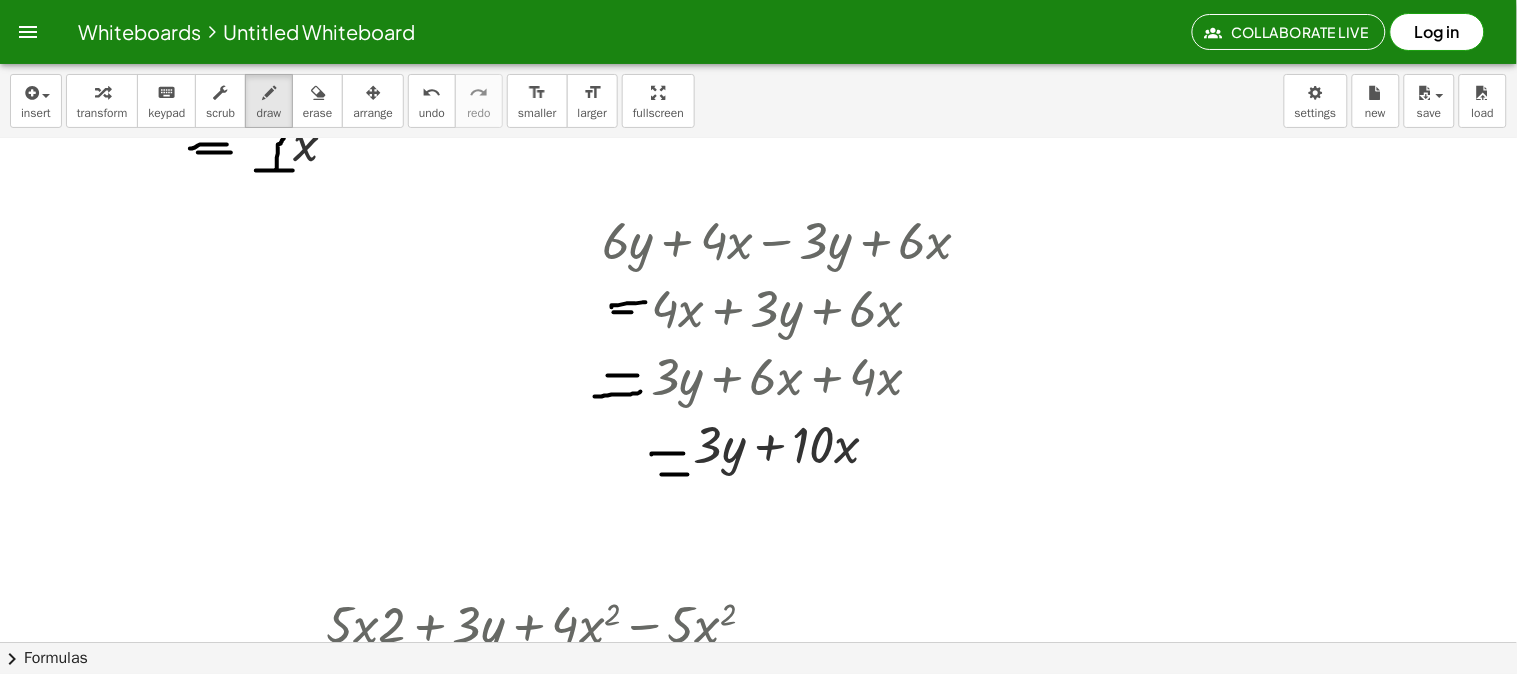 drag, startPoint x: 662, startPoint y: 475, endPoint x: 688, endPoint y: 475, distance: 26 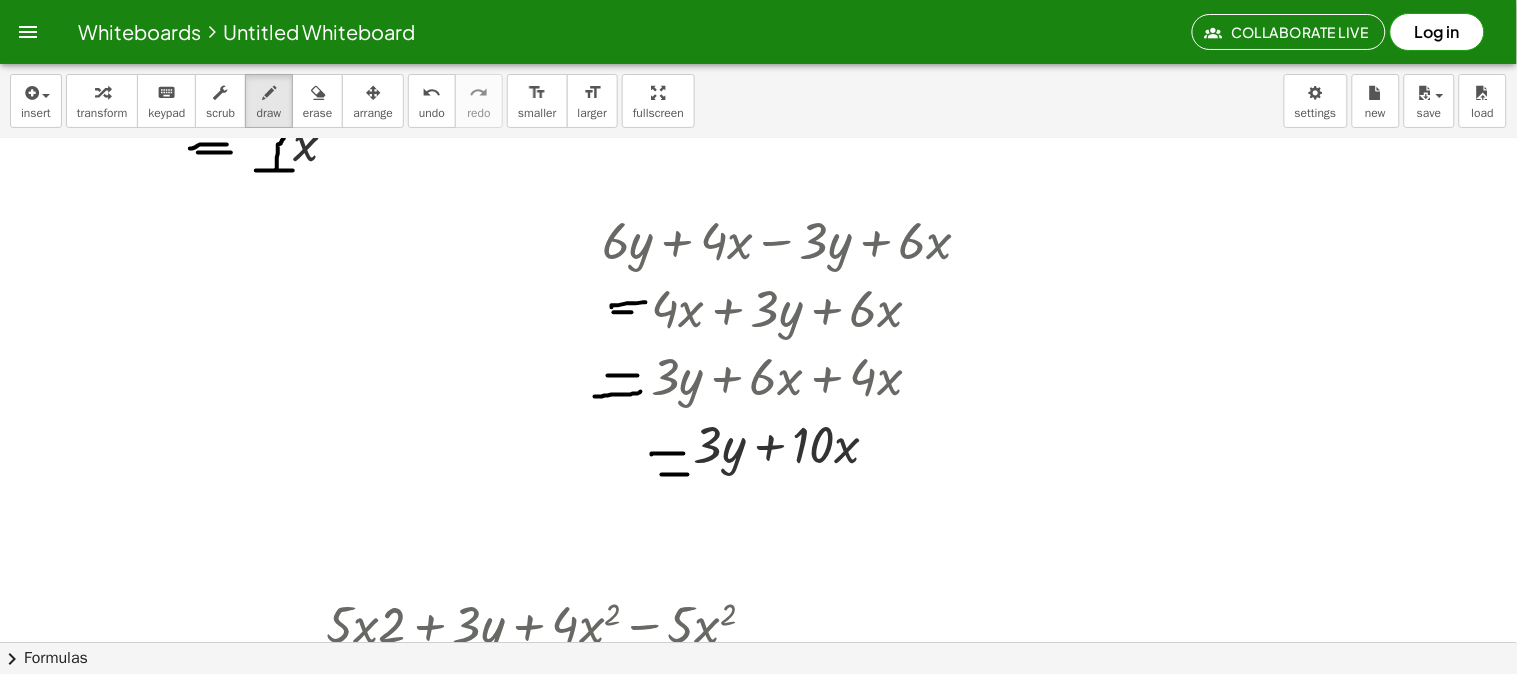 click at bounding box center [318, 93] 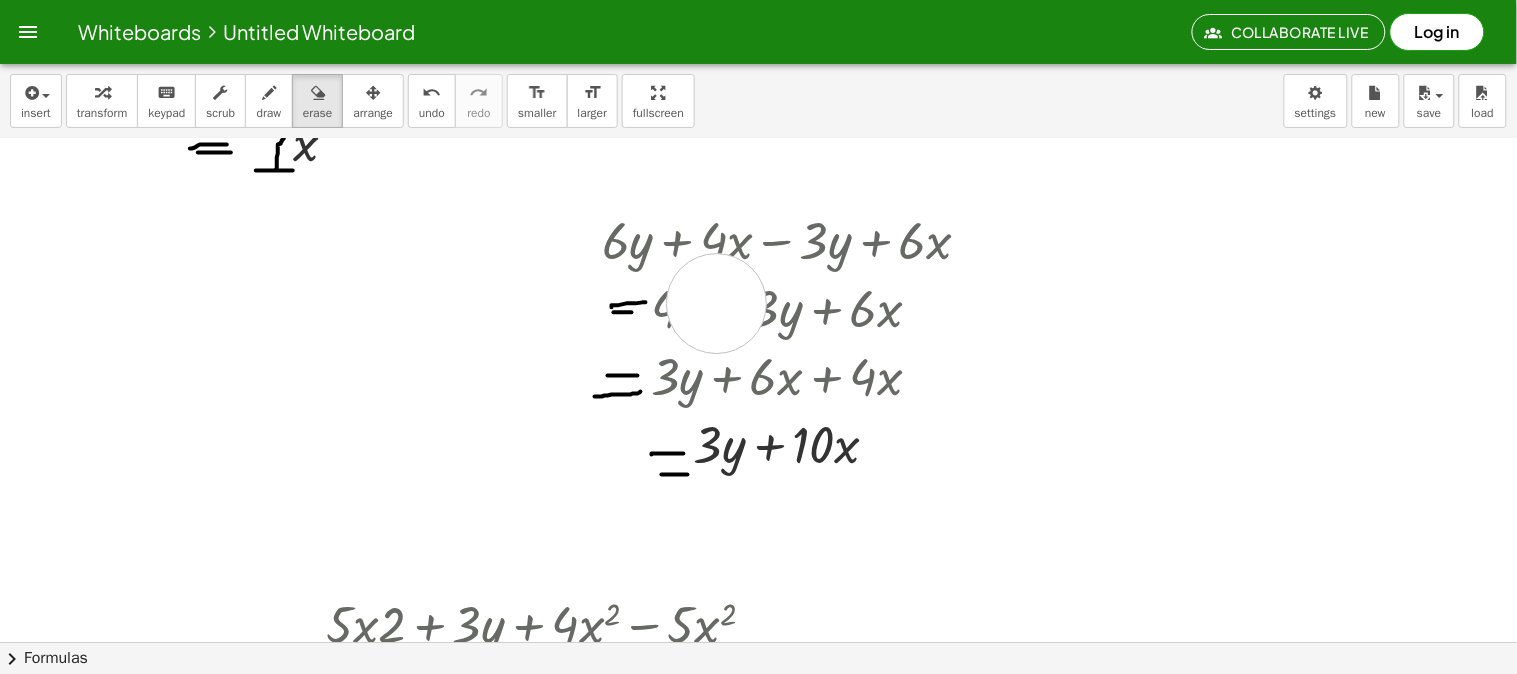 click at bounding box center (758, 671) 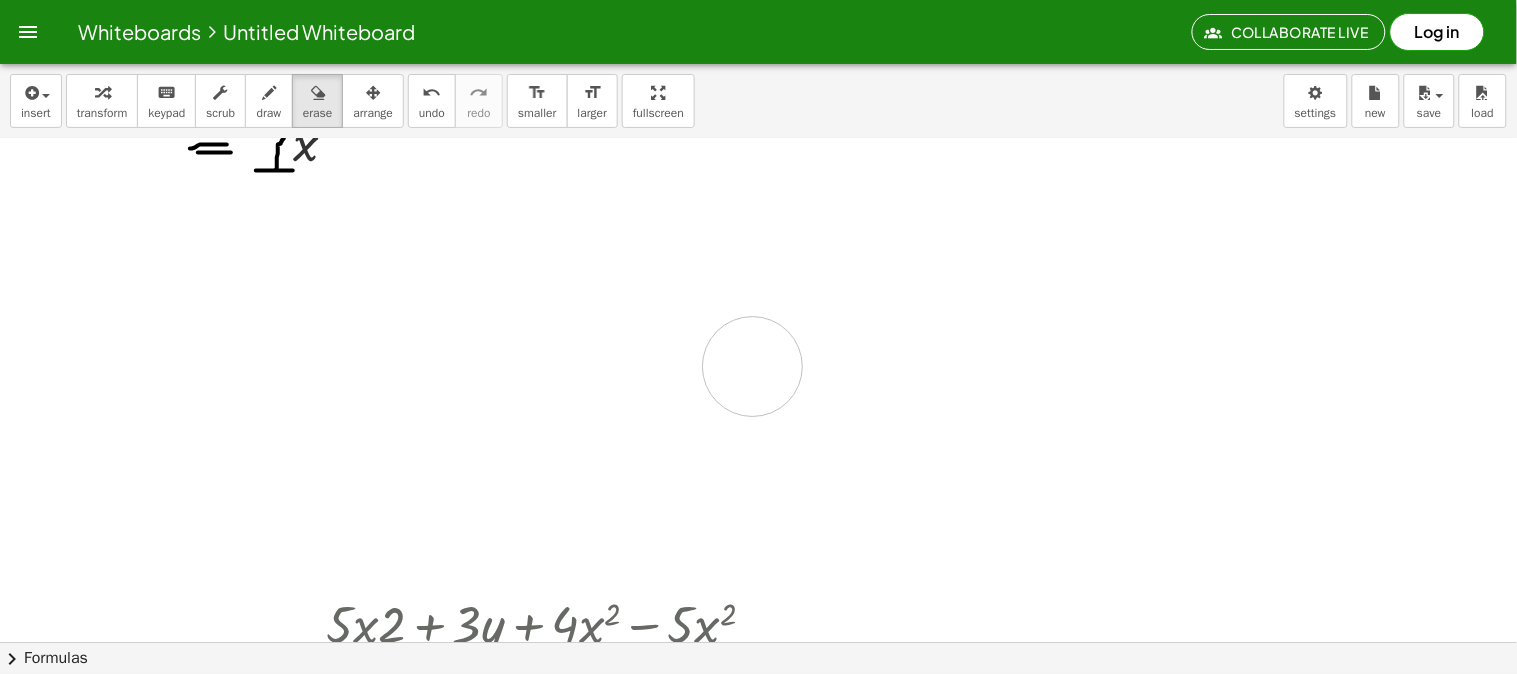 drag, startPoint x: 706, startPoint y: 342, endPoint x: 748, endPoint y: 390, distance: 63.780876 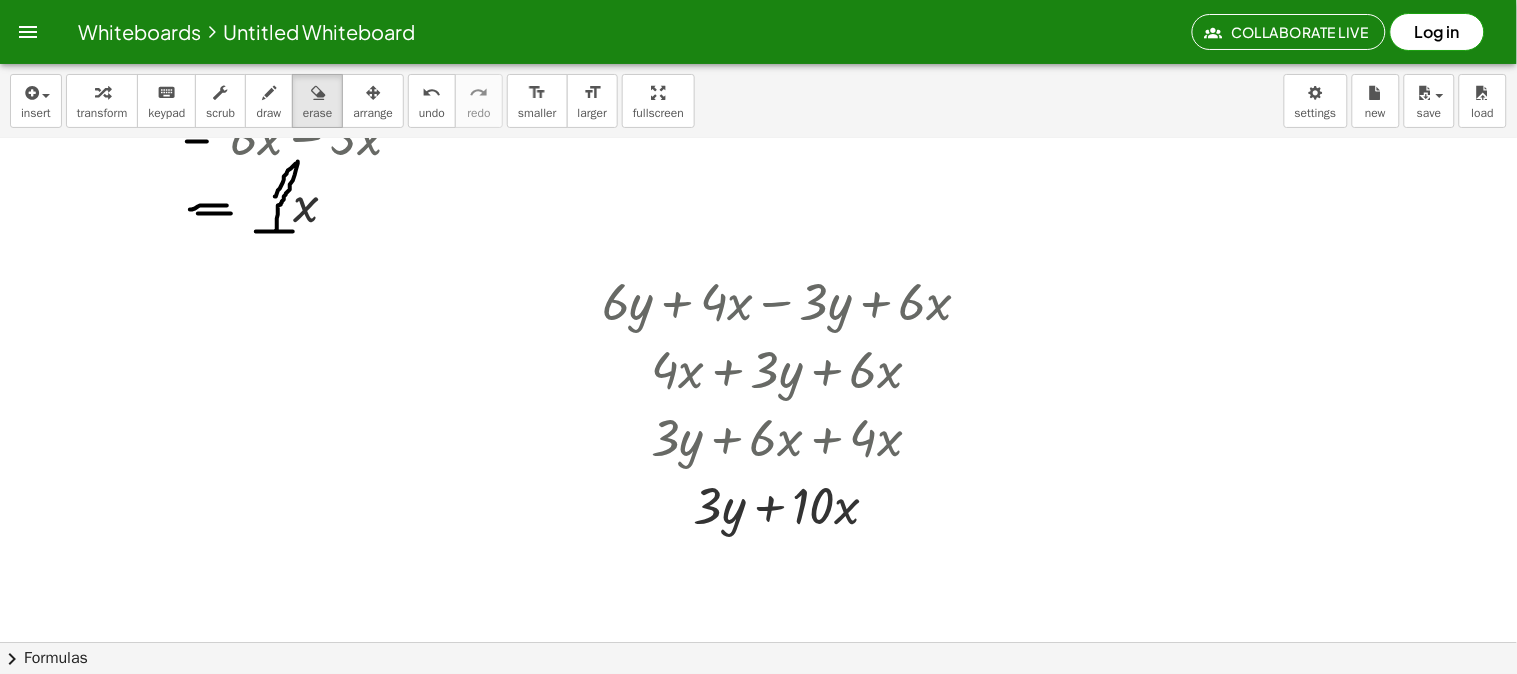 scroll, scrollTop: 222, scrollLeft: 0, axis: vertical 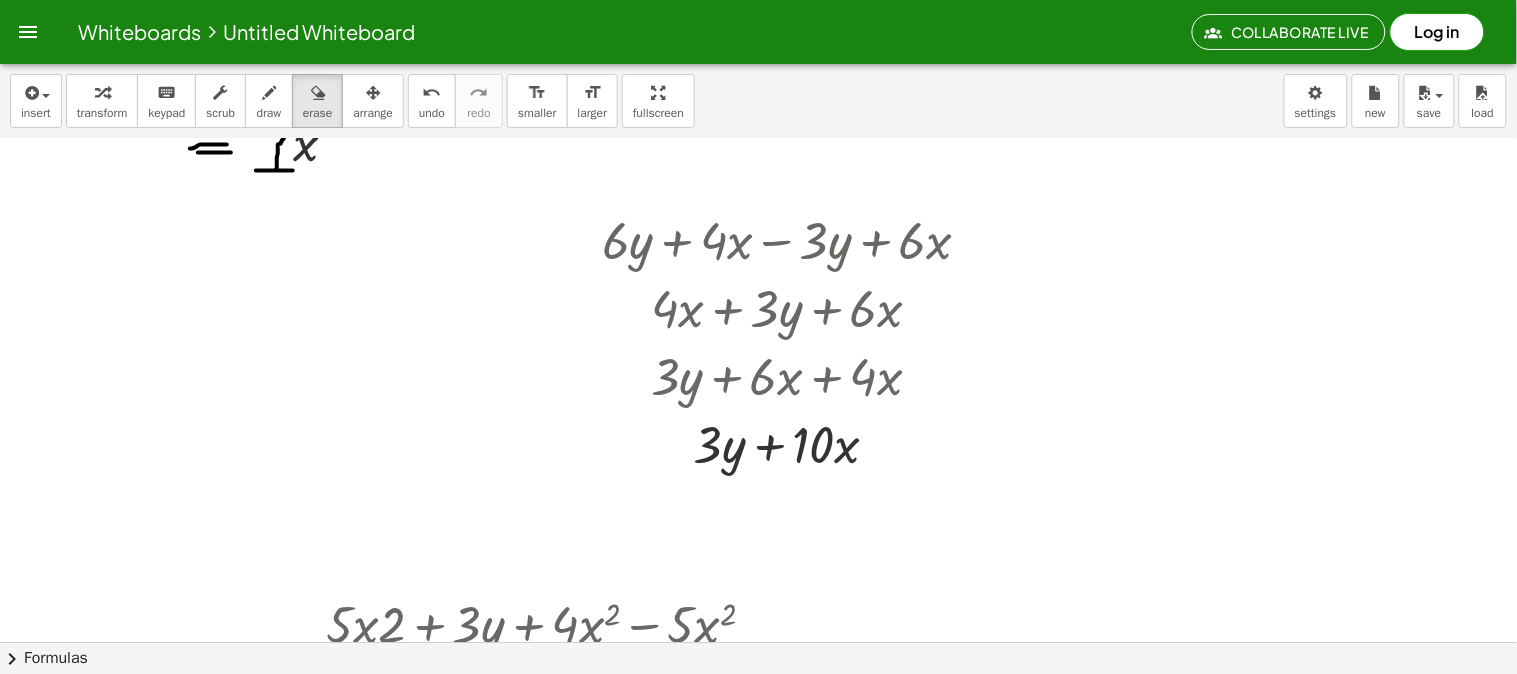 click at bounding box center [758, 671] 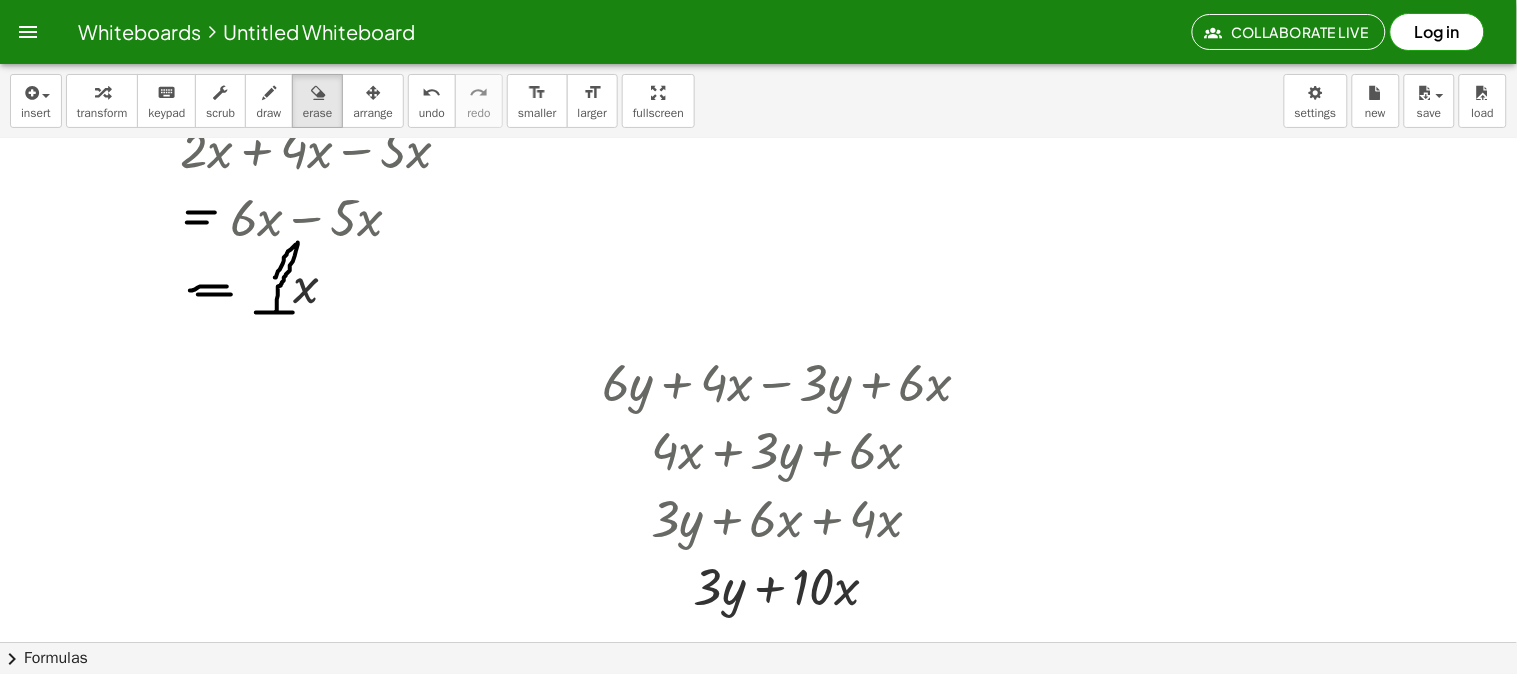scroll, scrollTop: 0, scrollLeft: 0, axis: both 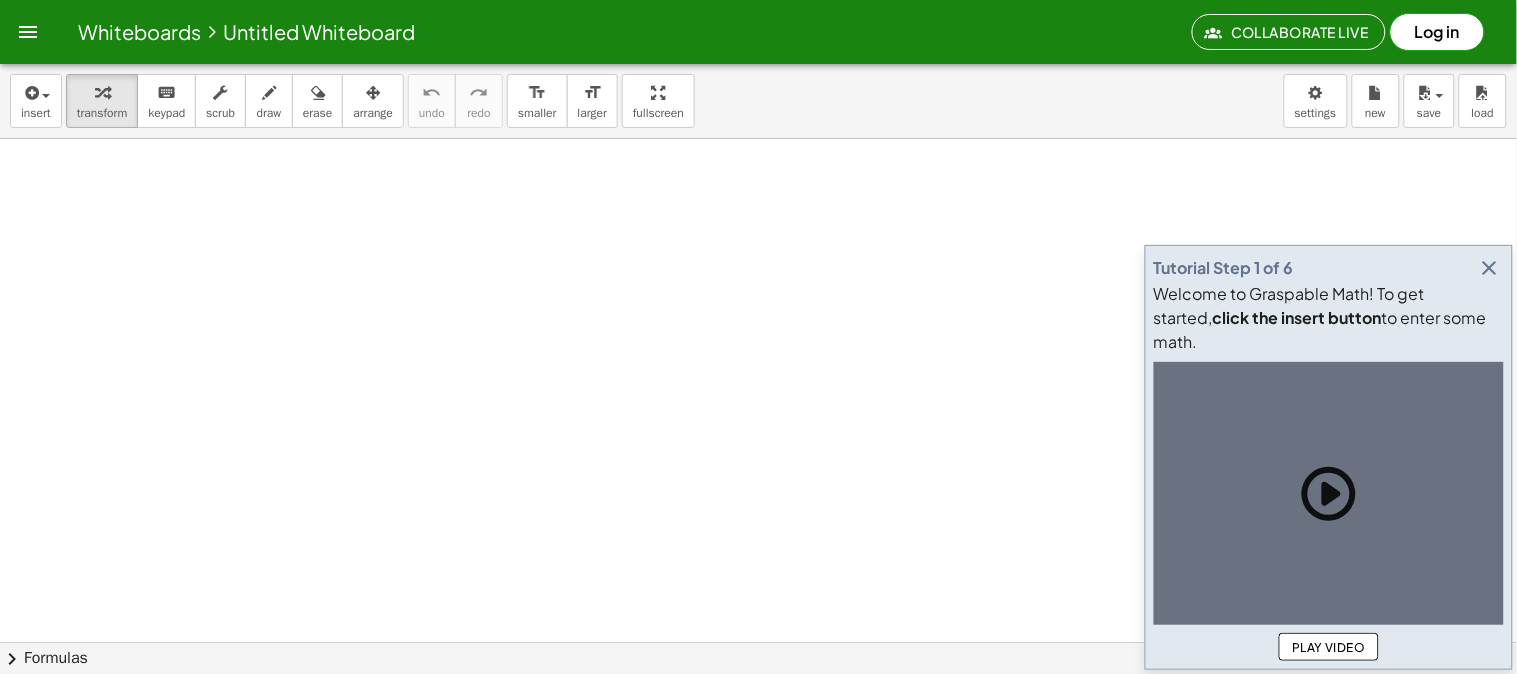 click at bounding box center [1490, 268] 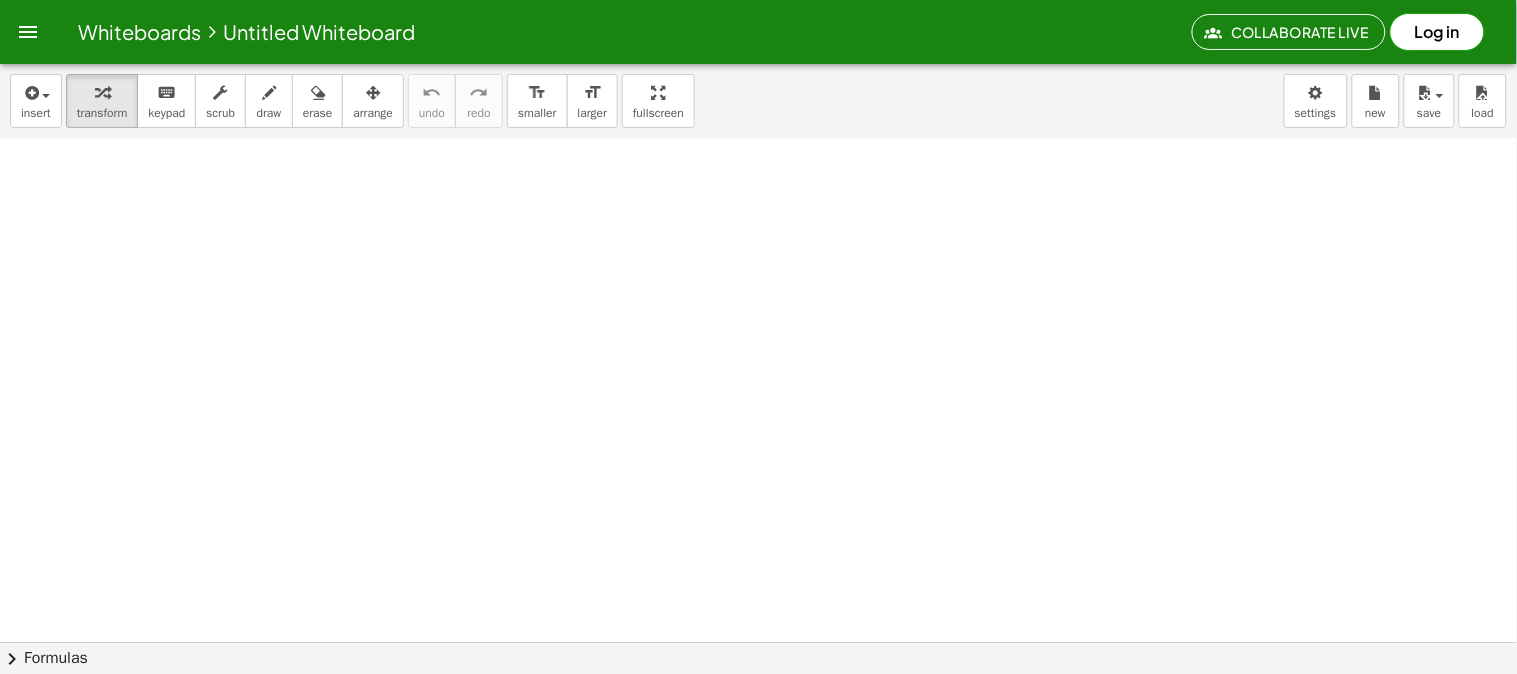 scroll, scrollTop: 338, scrollLeft: 0, axis: vertical 